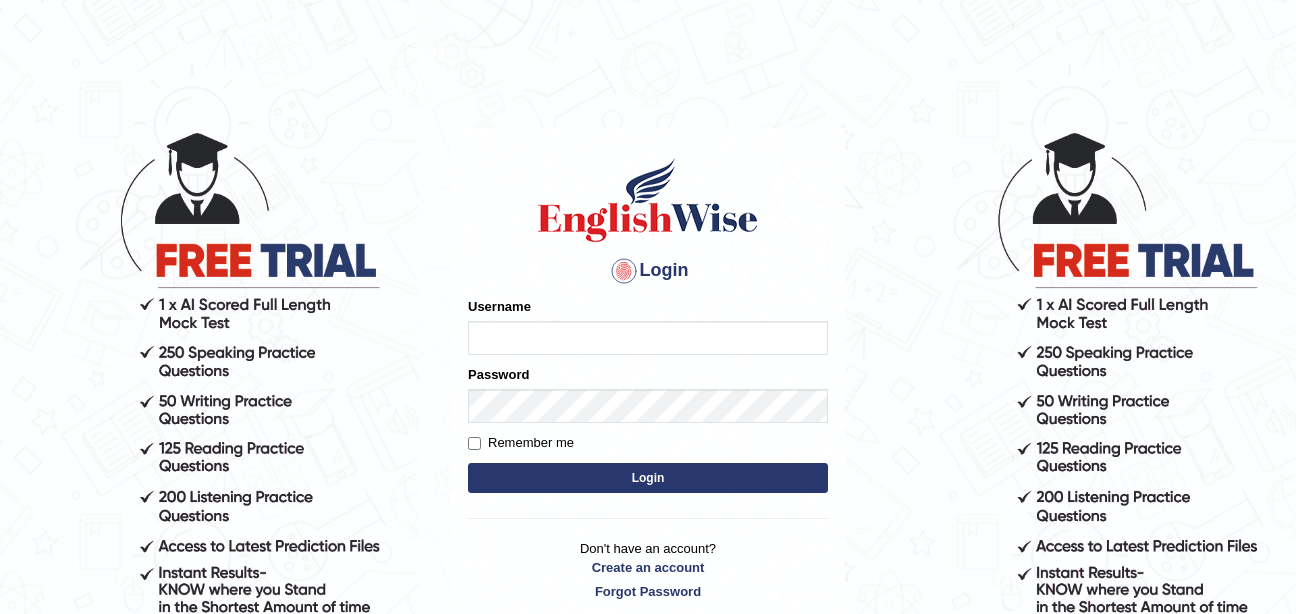 scroll, scrollTop: 0, scrollLeft: 0, axis: both 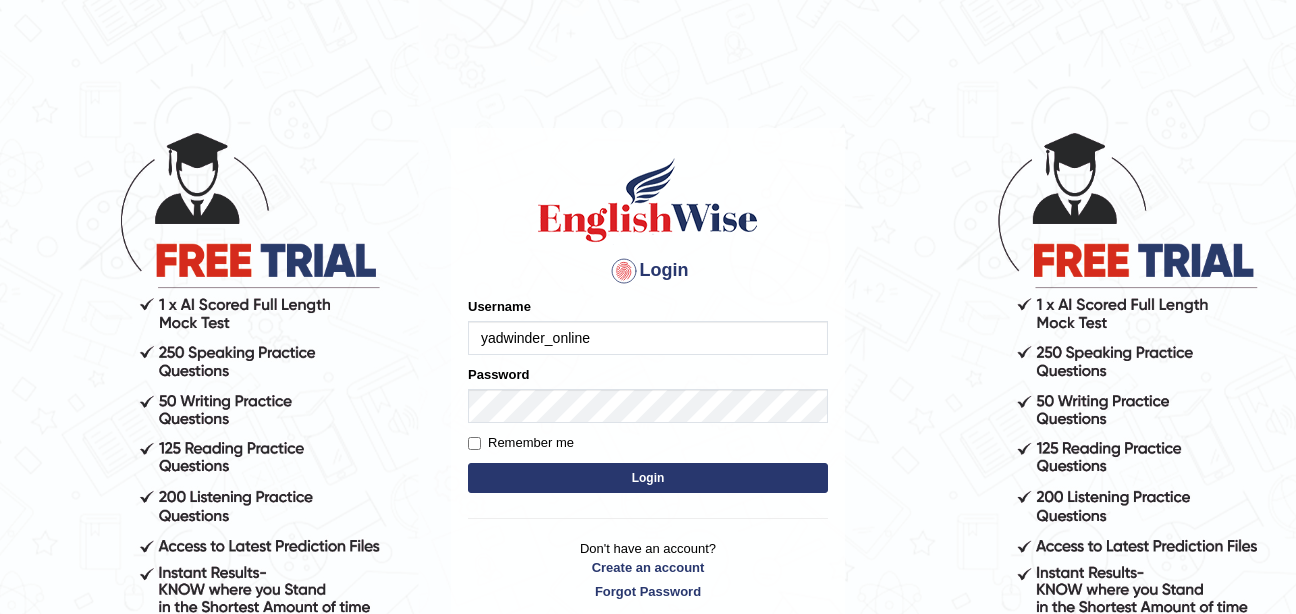 click on "Login" at bounding box center (648, 478) 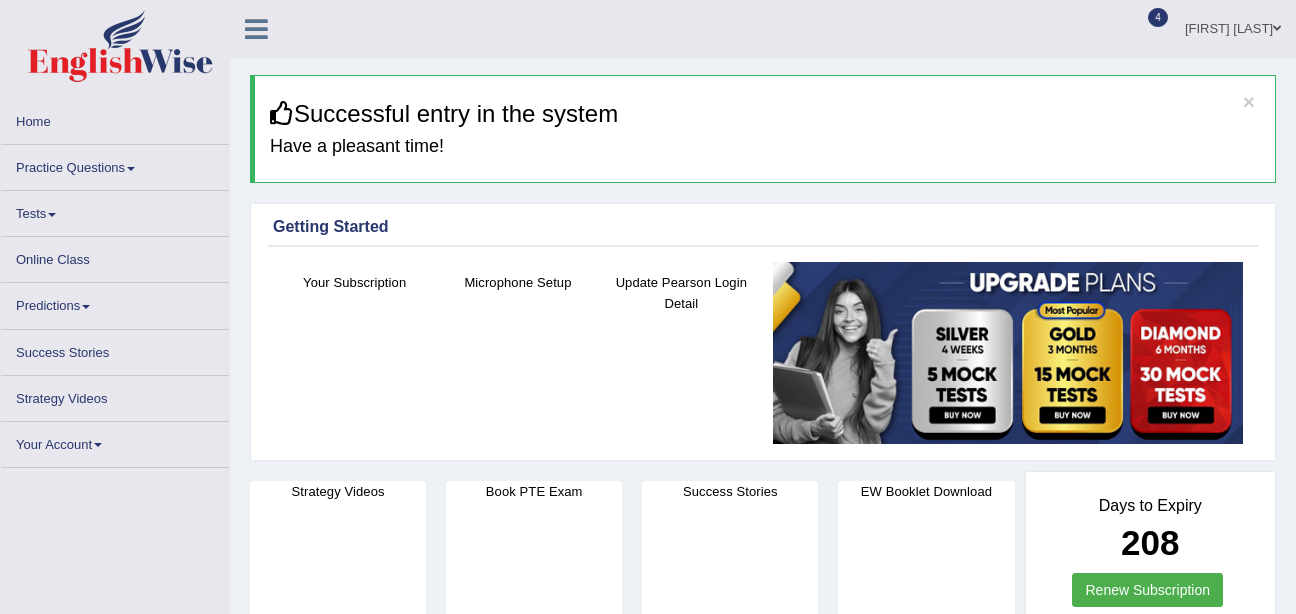 scroll, scrollTop: 0, scrollLeft: 0, axis: both 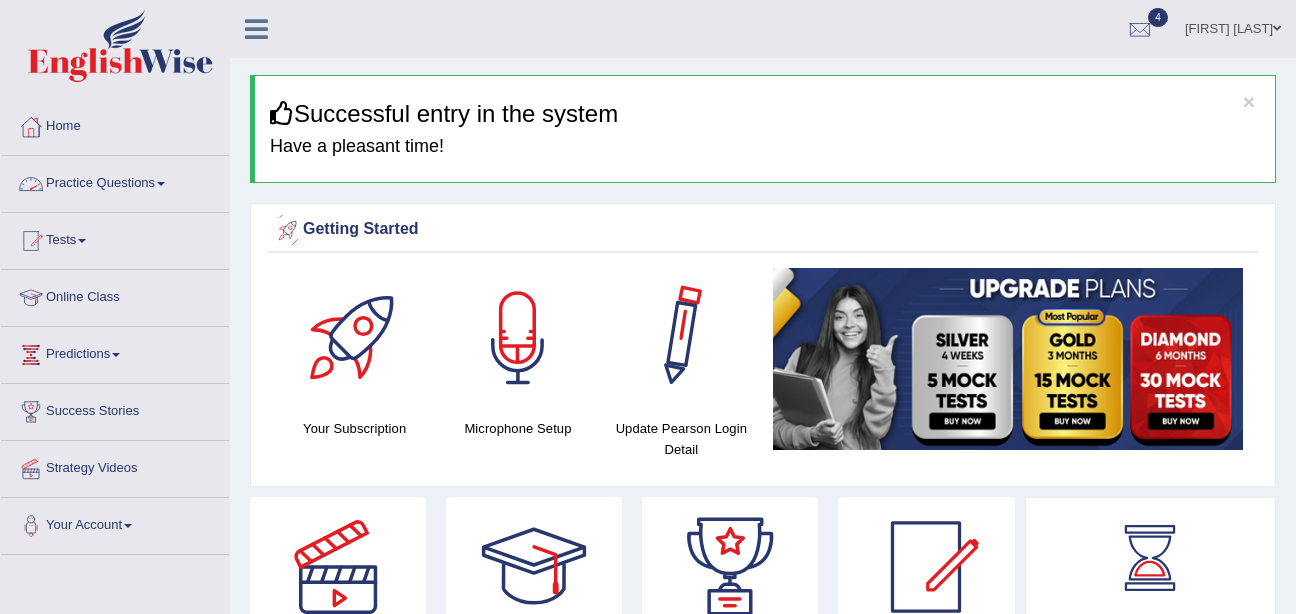 click on "Practice Questions" at bounding box center [115, 181] 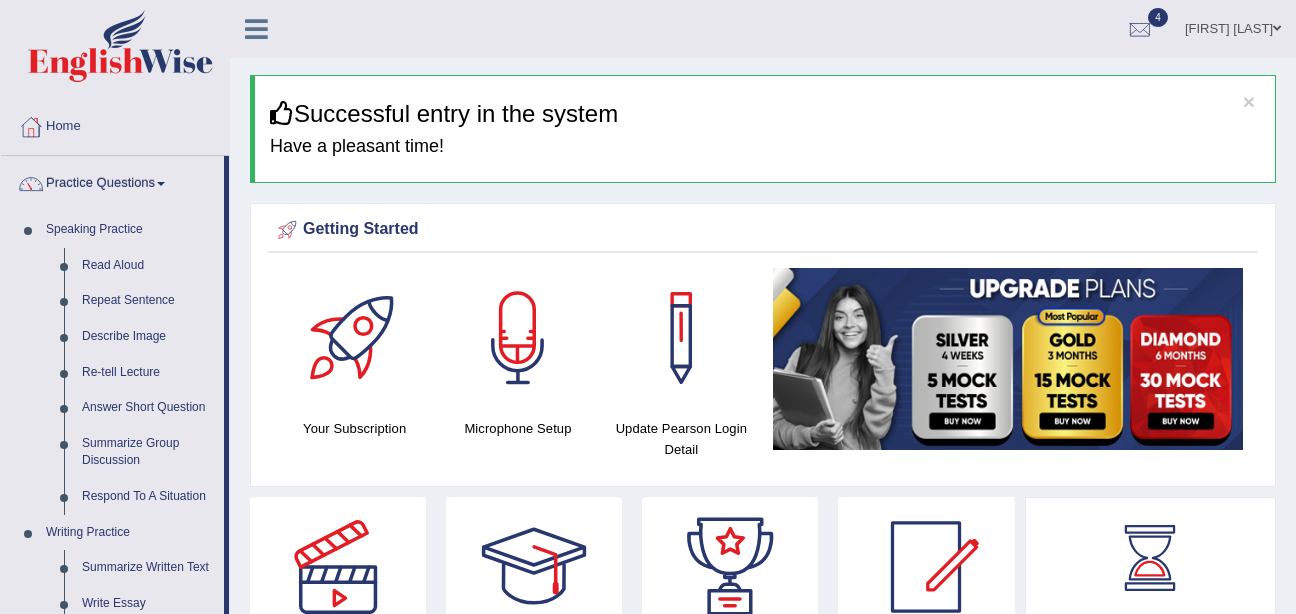 click on "Respond To A Situation" at bounding box center [148, 497] 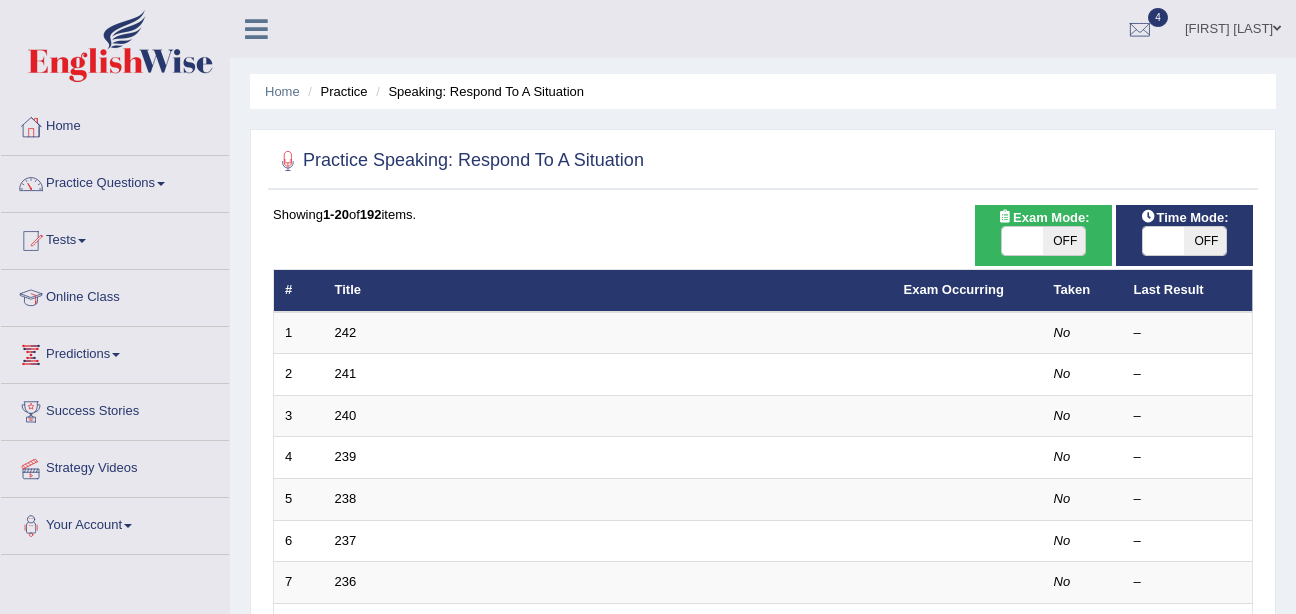scroll, scrollTop: 0, scrollLeft: 0, axis: both 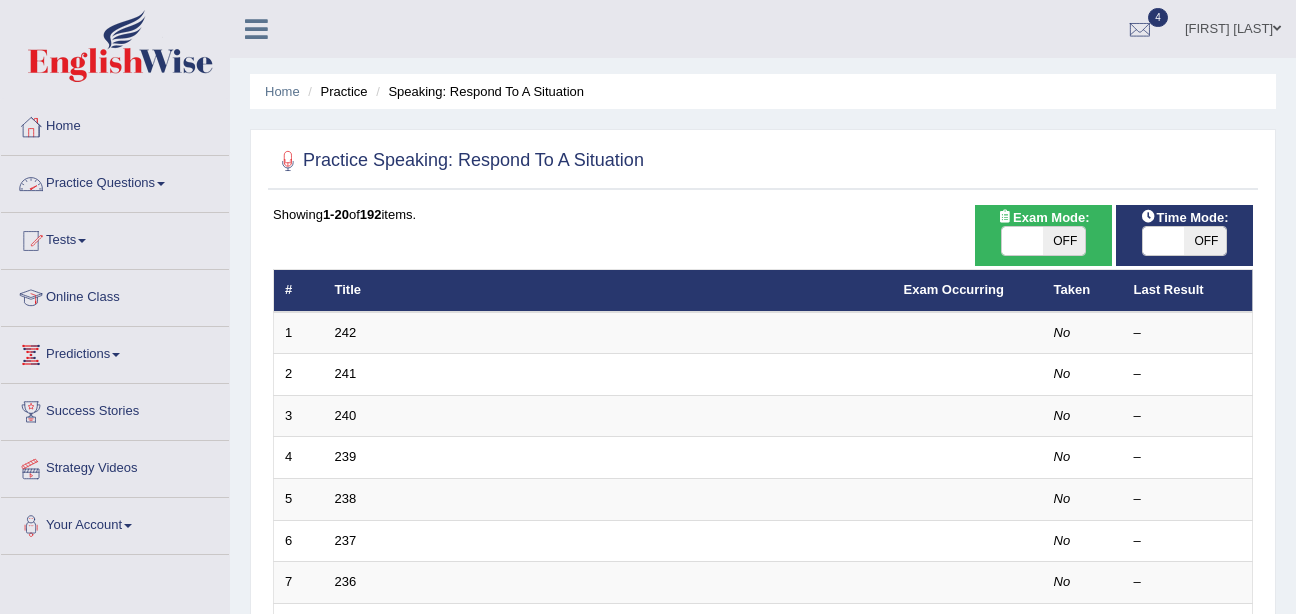 click on "Practice Questions" at bounding box center [115, 181] 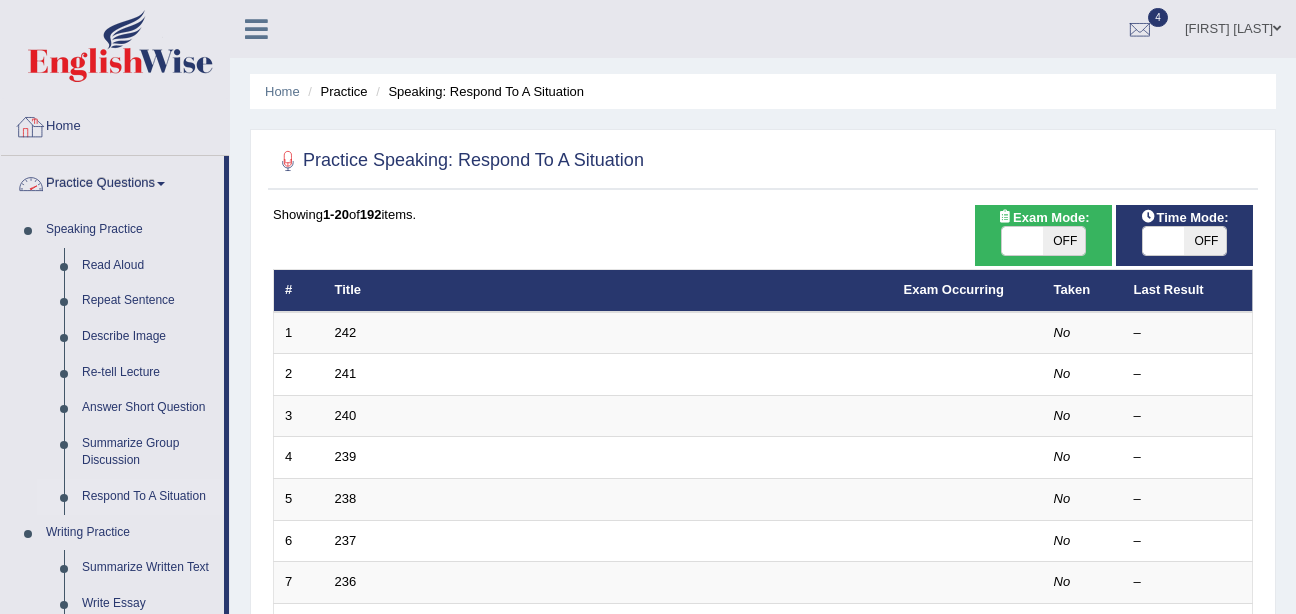 click on "Home" at bounding box center [115, 124] 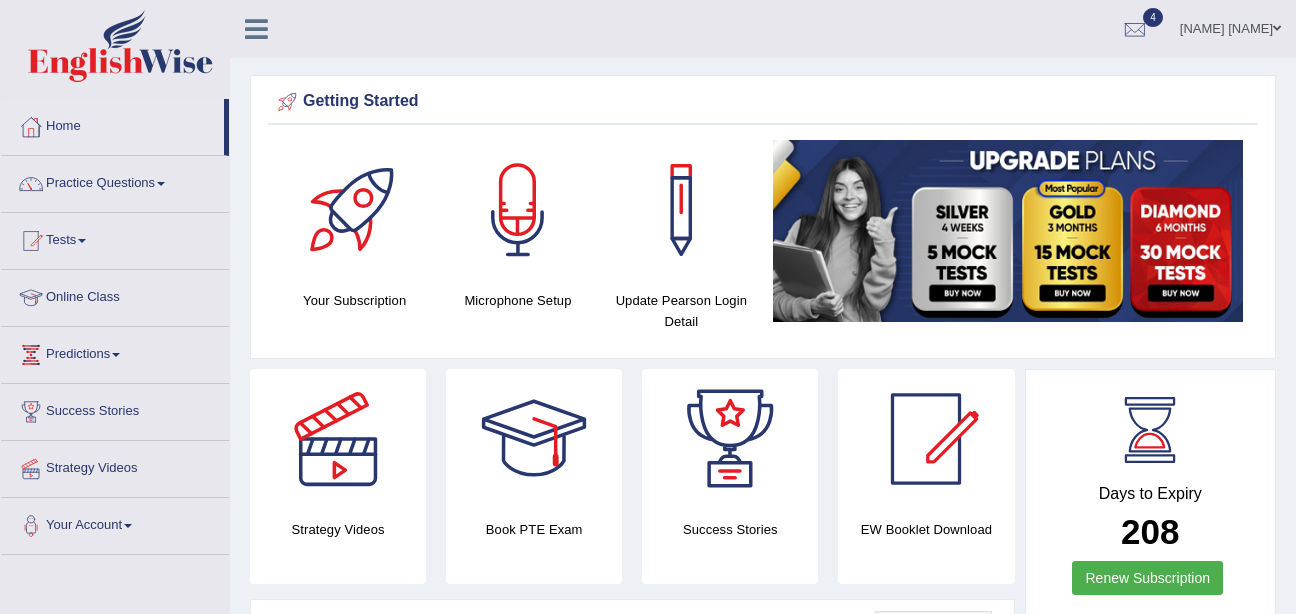 scroll, scrollTop: 0, scrollLeft: 0, axis: both 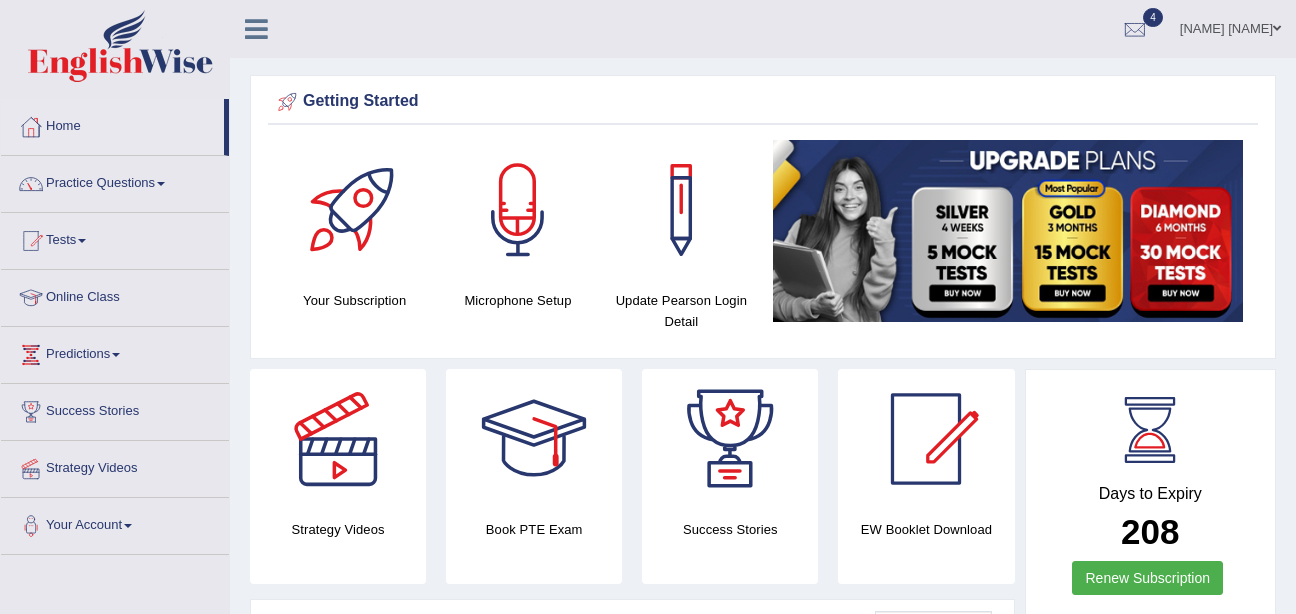 click on "Practice Questions" at bounding box center [115, 181] 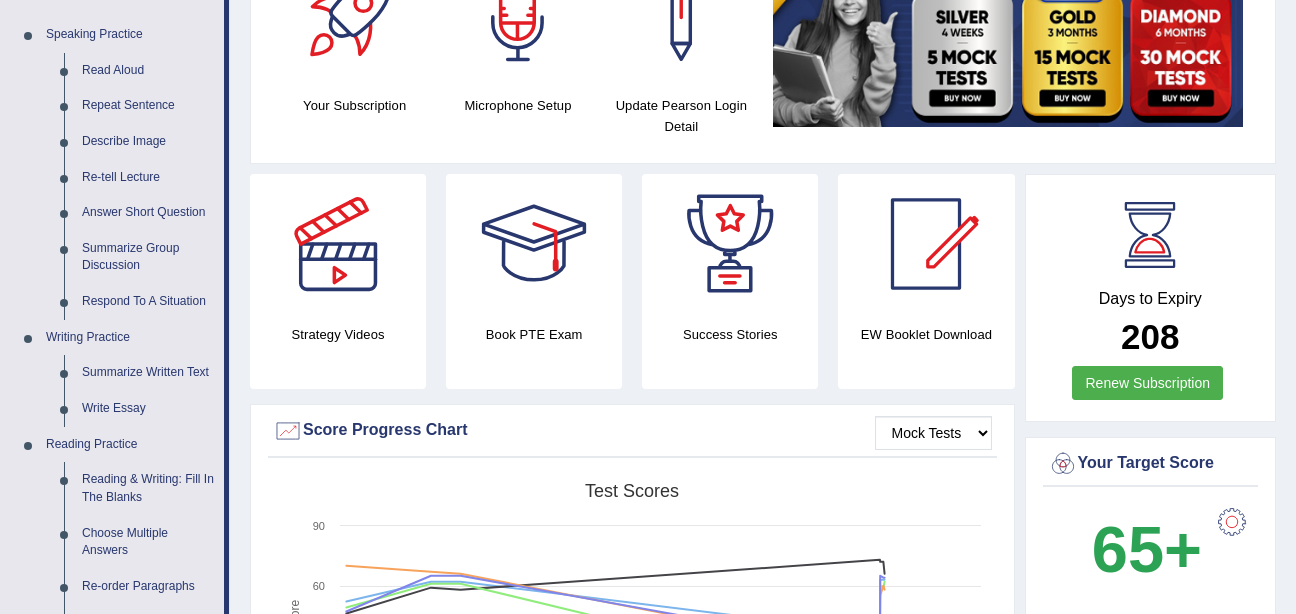 scroll, scrollTop: 225, scrollLeft: 0, axis: vertical 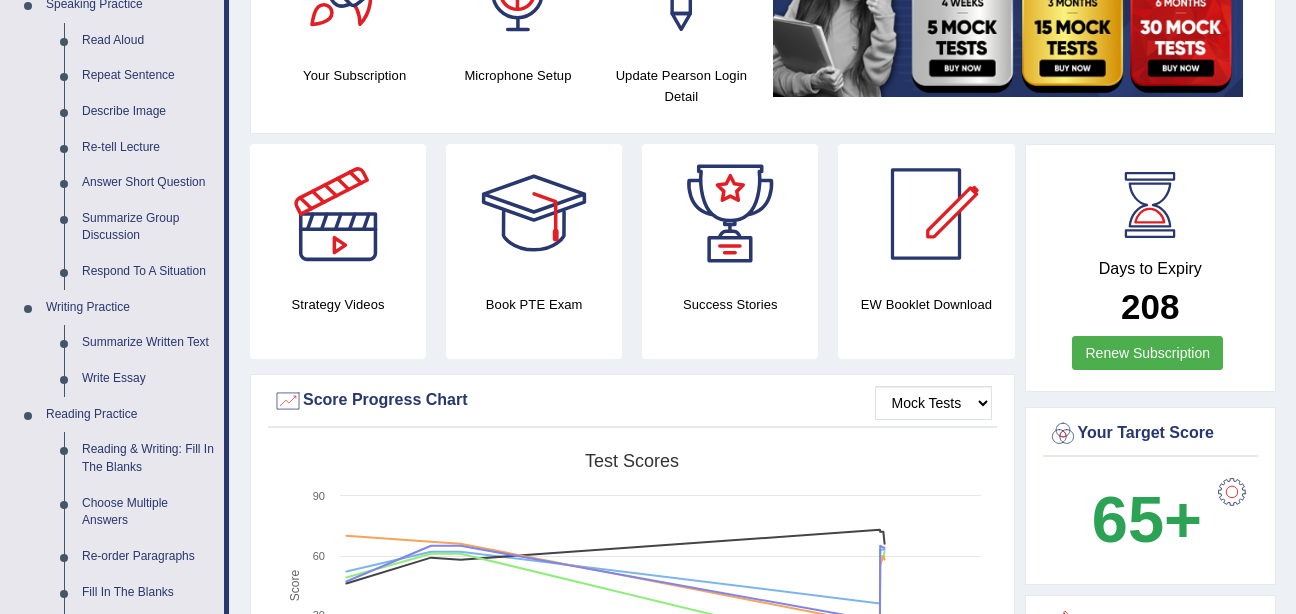 click on "Respond To A Situation" at bounding box center (148, 272) 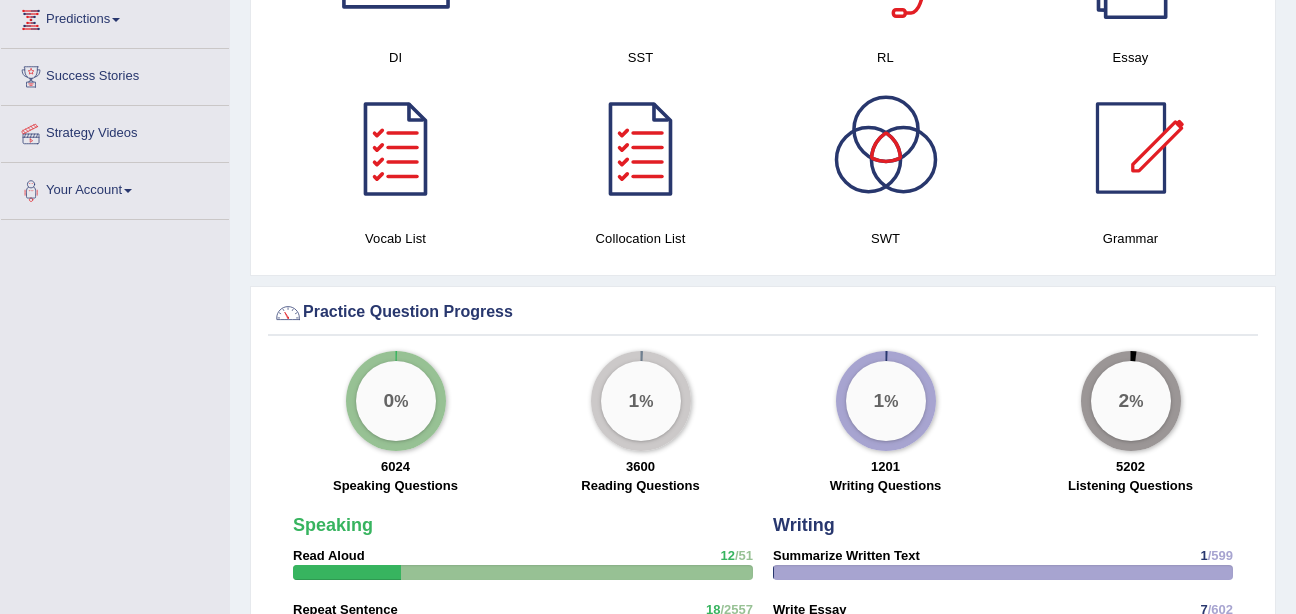 scroll, scrollTop: 1273, scrollLeft: 0, axis: vertical 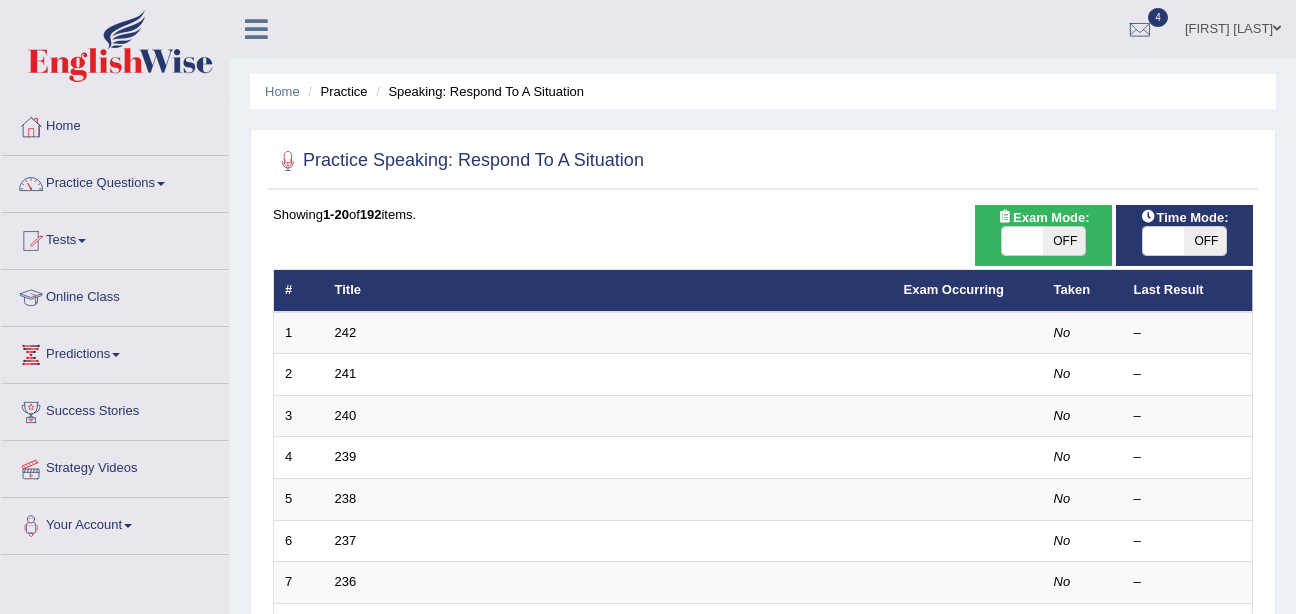 click on "242" at bounding box center [346, 332] 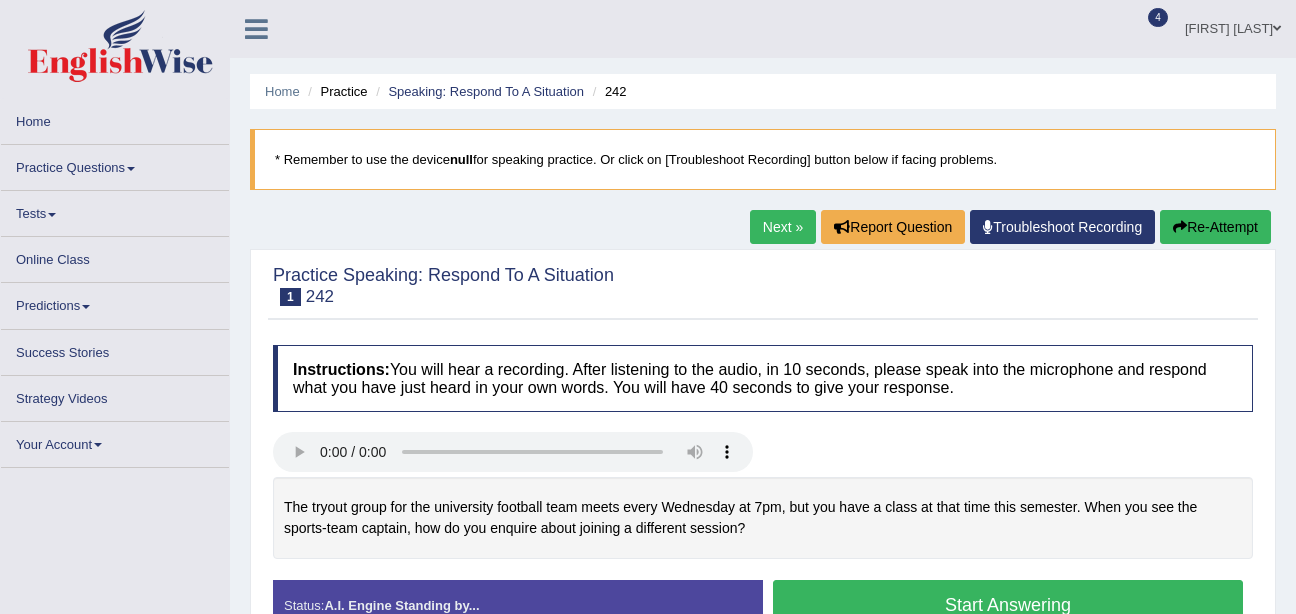 scroll, scrollTop: 0, scrollLeft: 0, axis: both 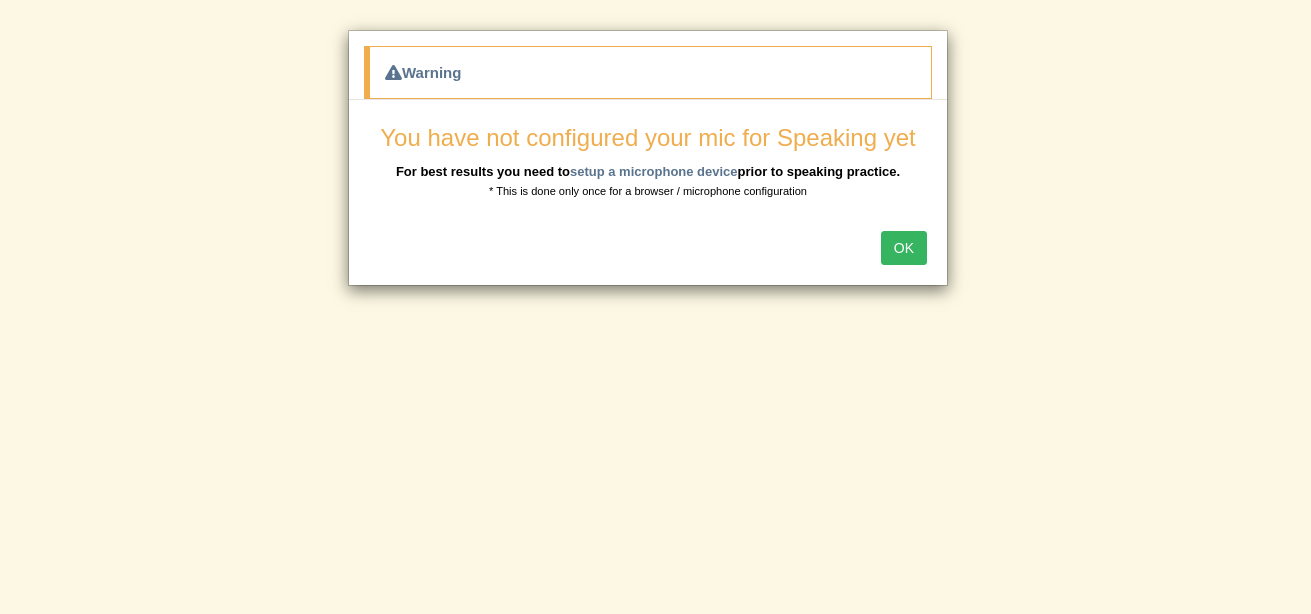 click on "OK" at bounding box center (904, 248) 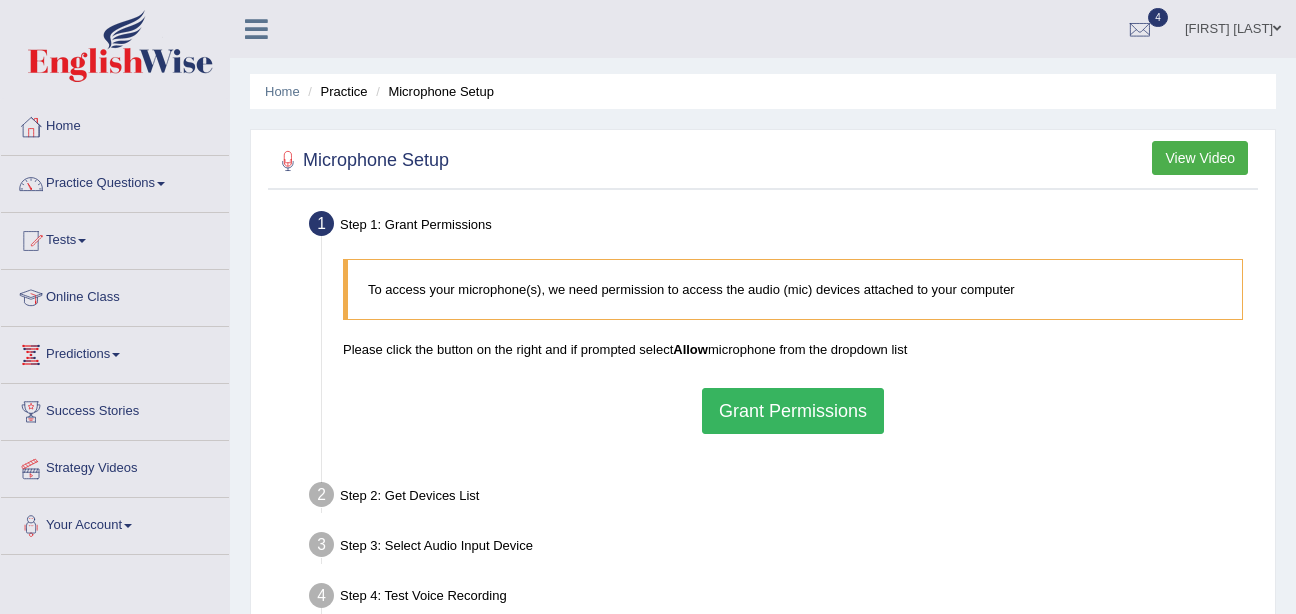 scroll, scrollTop: 0, scrollLeft: 0, axis: both 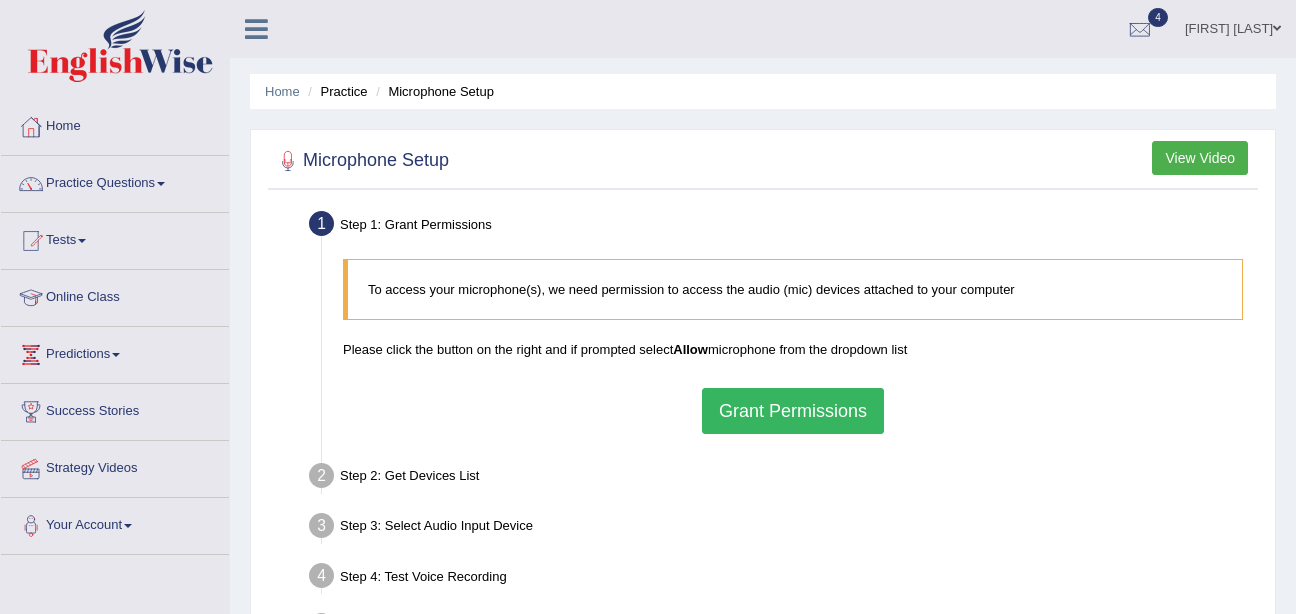 click on "Grant Permissions" at bounding box center (793, 411) 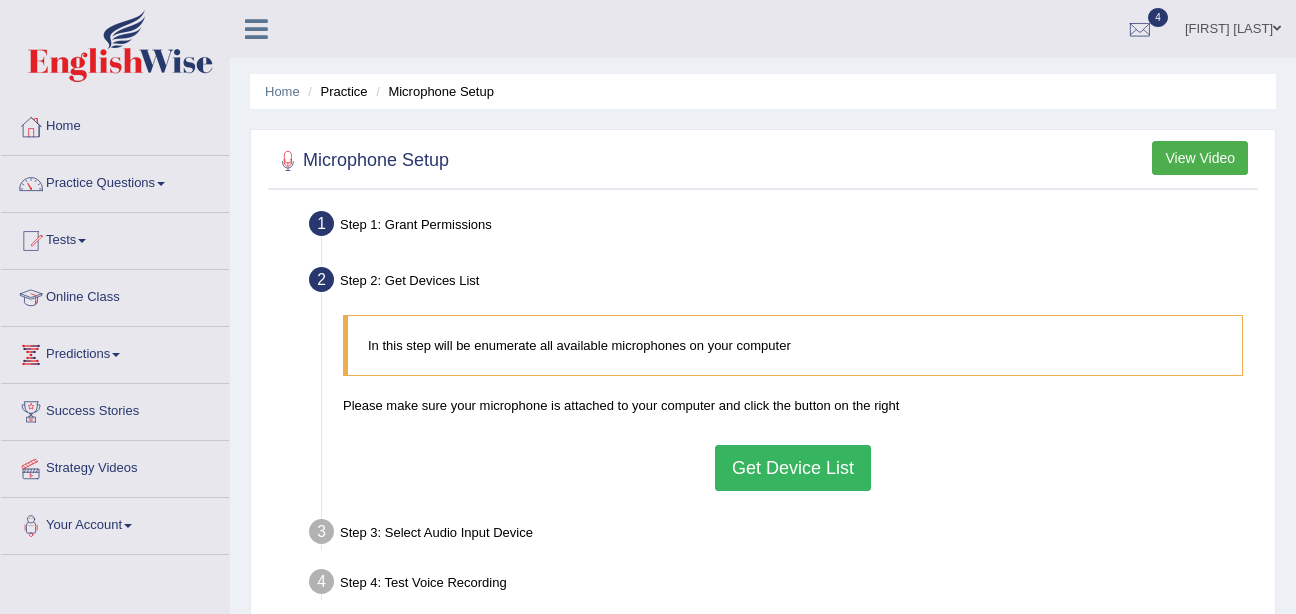 click on "Get Device List" at bounding box center [793, 468] 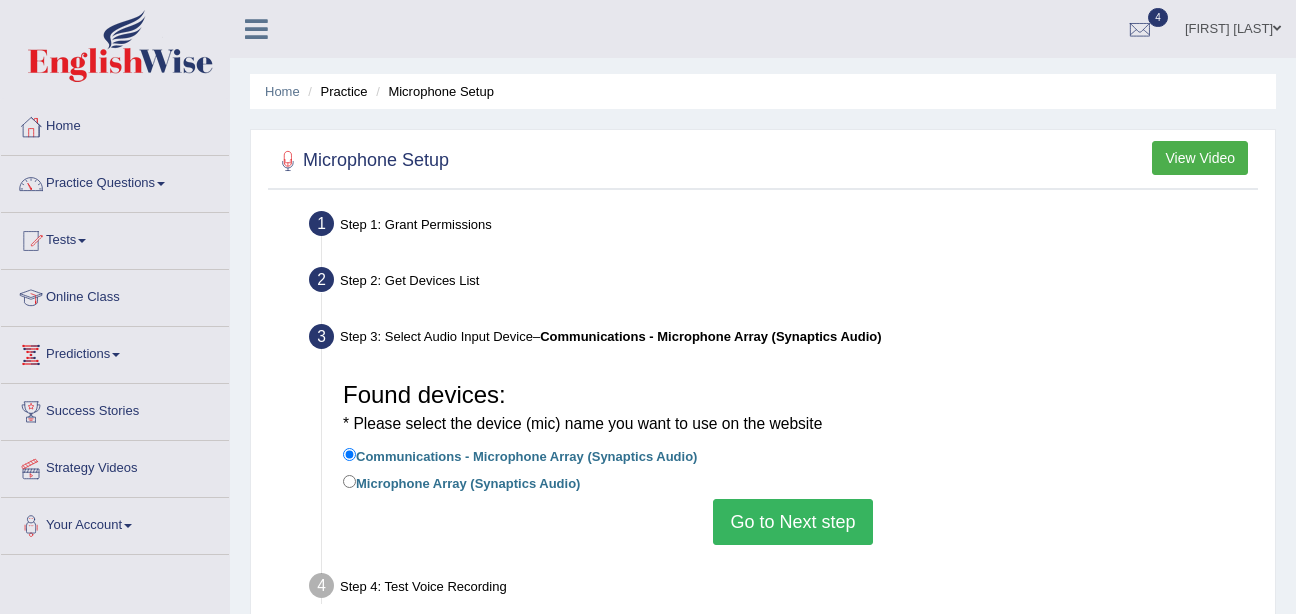 click on "Go to Next step" at bounding box center (792, 522) 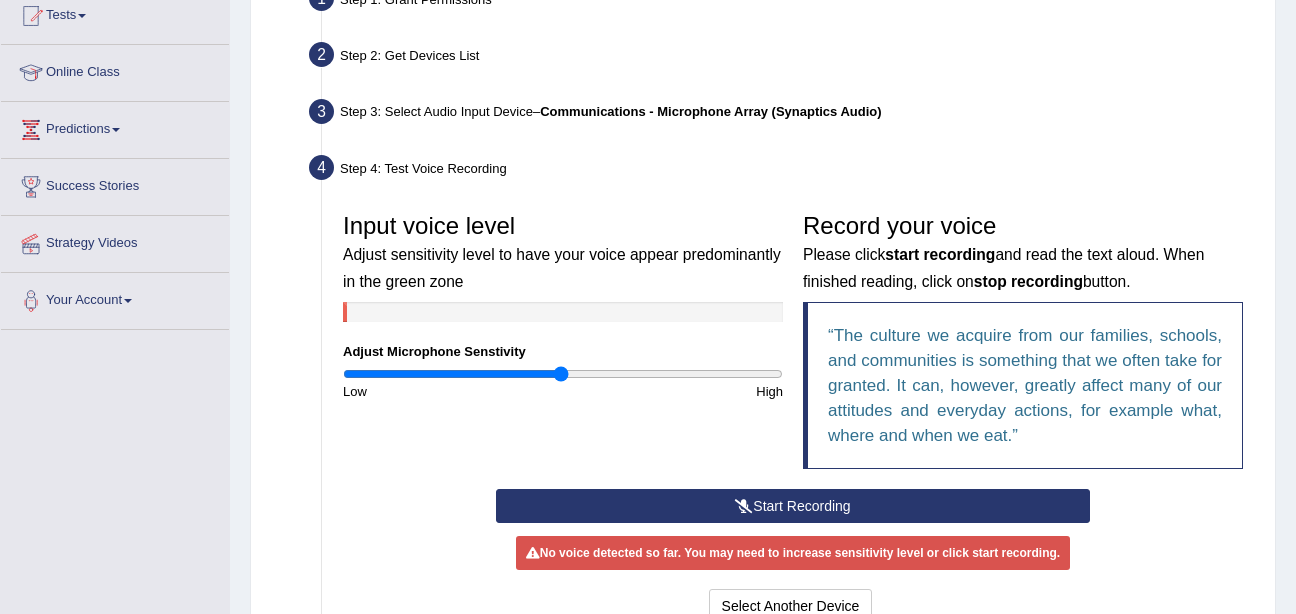 scroll, scrollTop: 235, scrollLeft: 0, axis: vertical 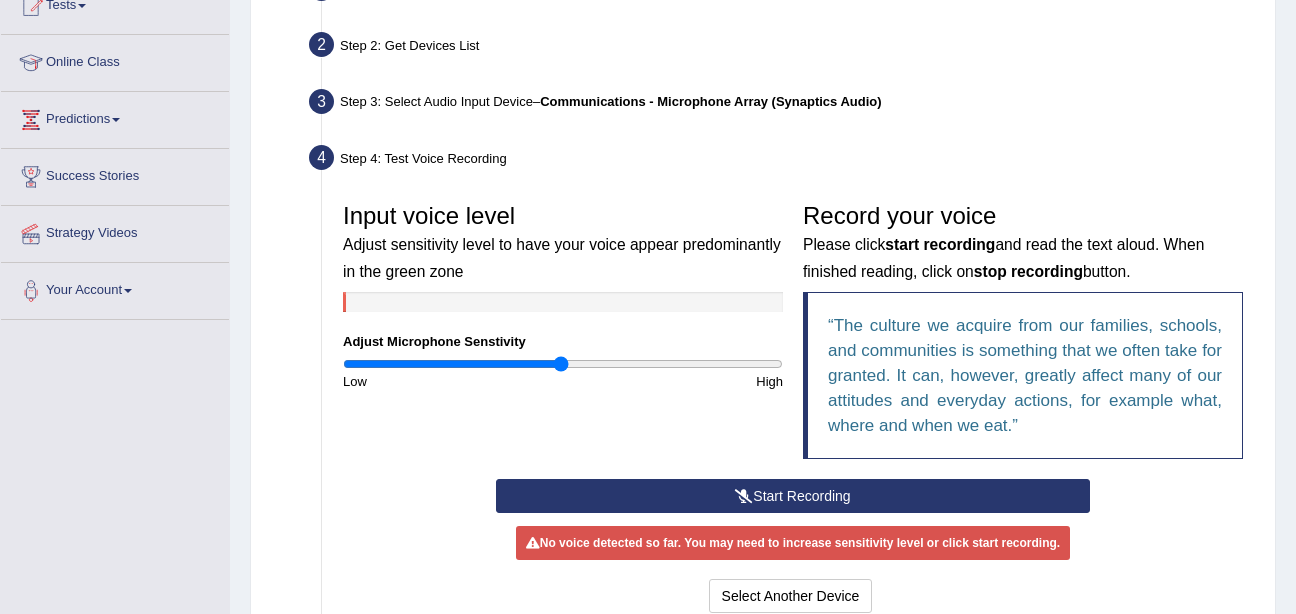 click on "Start Recording" at bounding box center (792, 496) 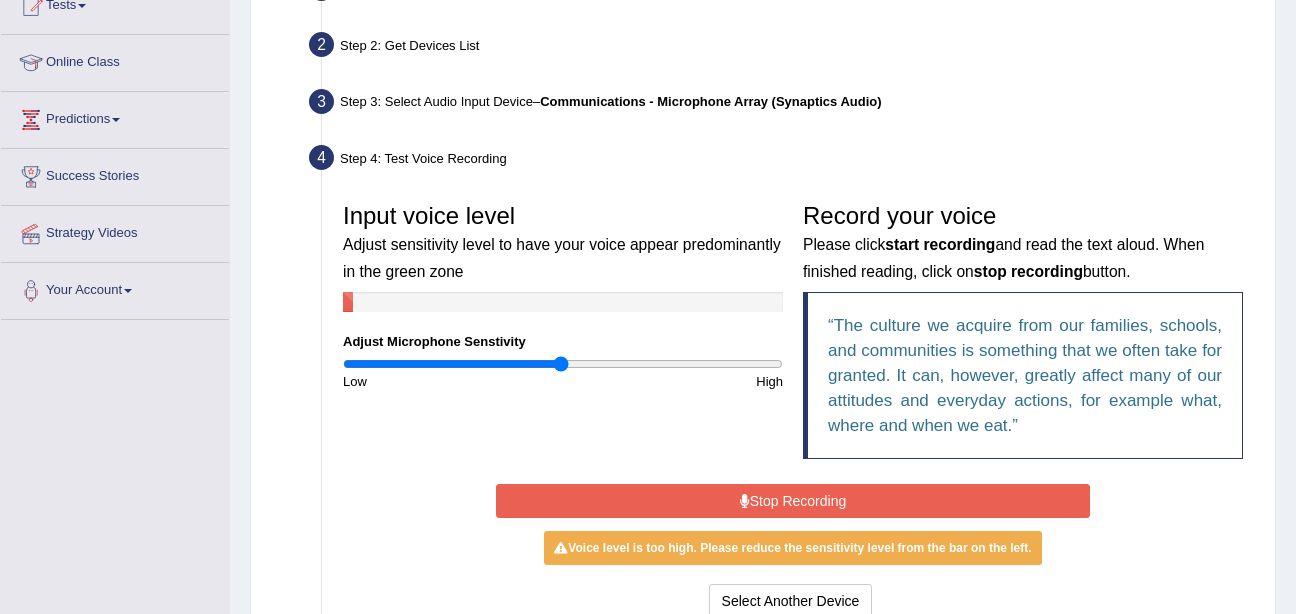 click on "Stop Recording" at bounding box center [792, 501] 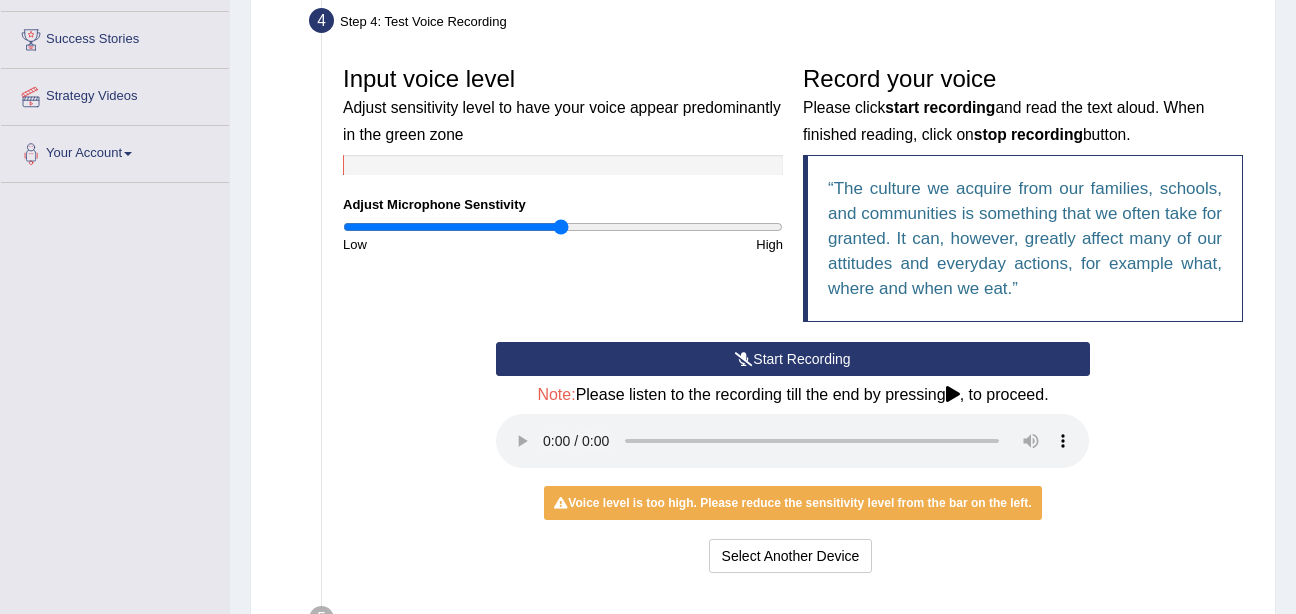 scroll, scrollTop: 373, scrollLeft: 0, axis: vertical 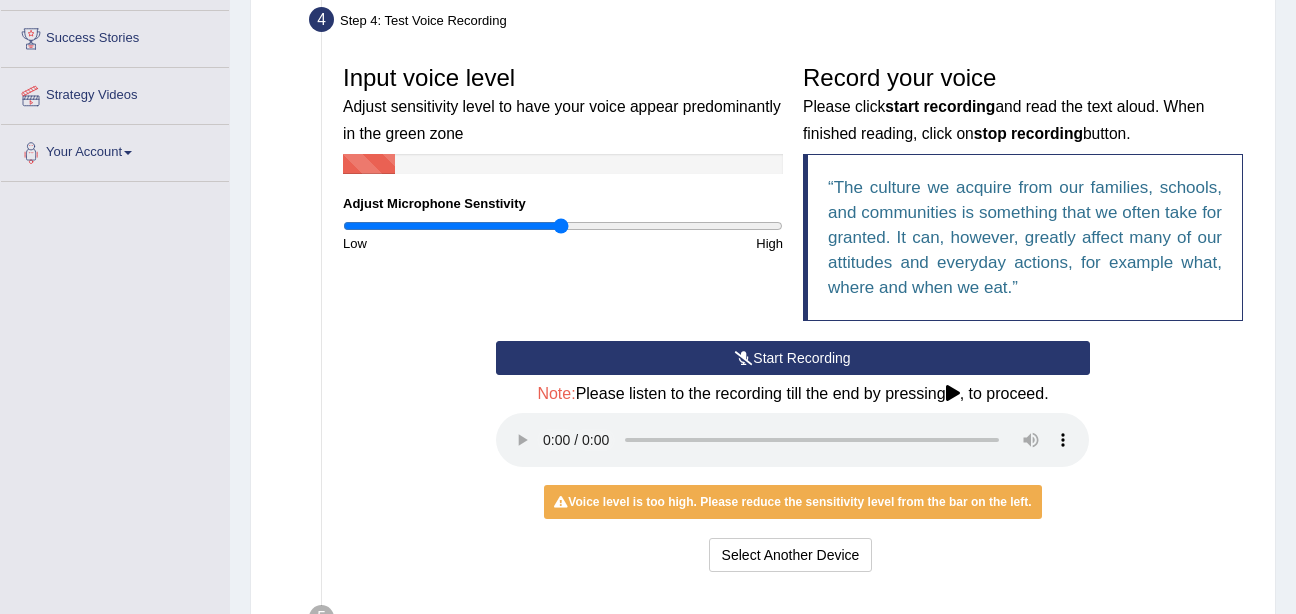 click on "Start Recording" at bounding box center (792, 358) 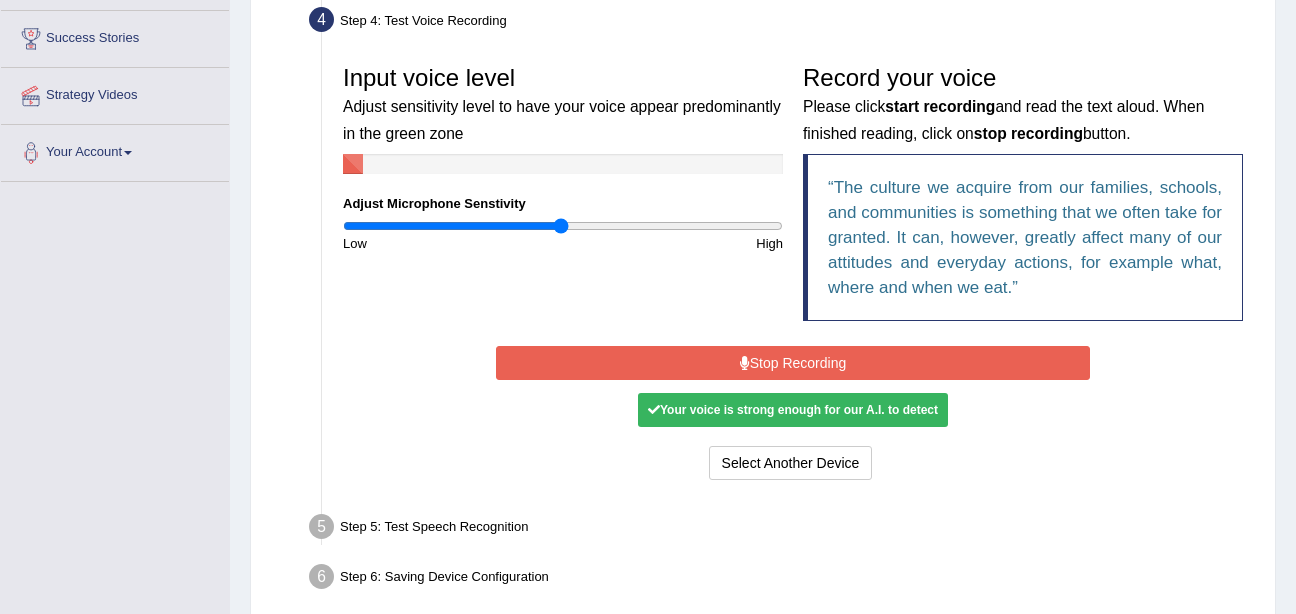 click on "Your voice is strong enough for our A.I. to detect" at bounding box center (793, 410) 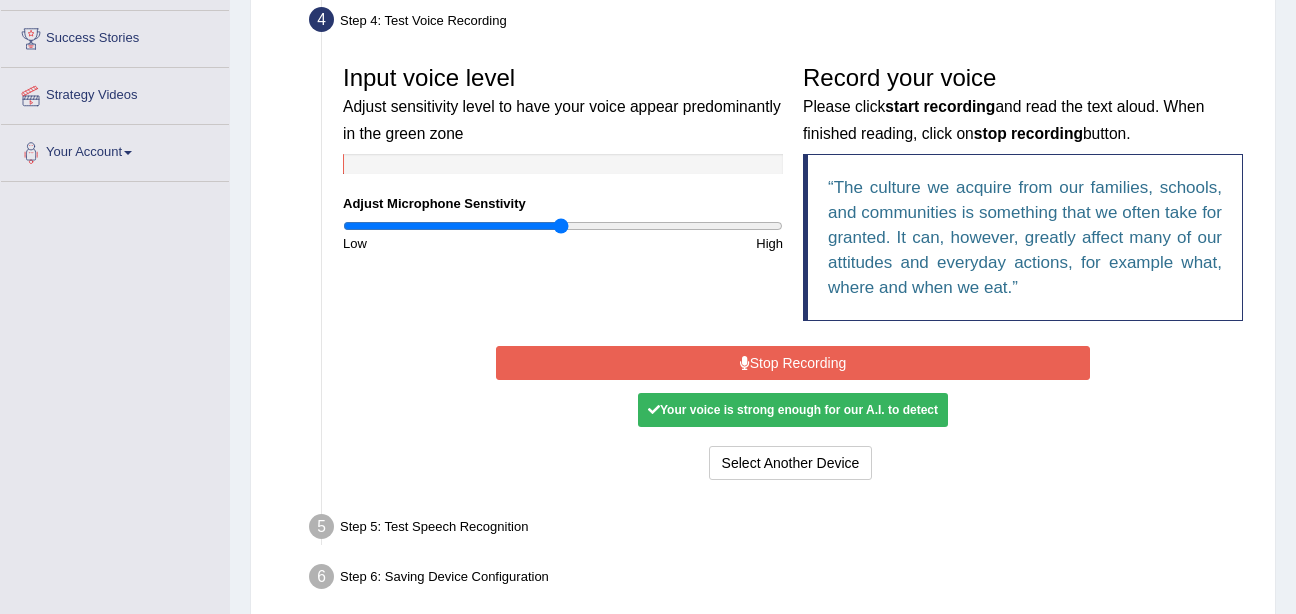 click on "Stop Recording" at bounding box center [792, 363] 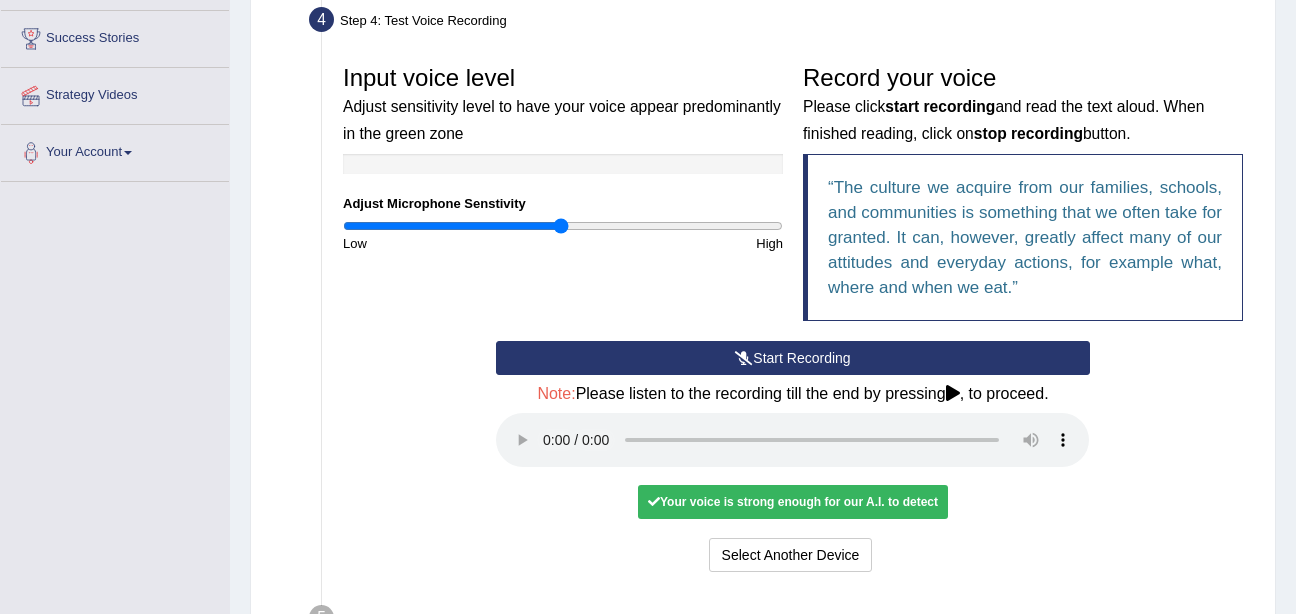 click on "Your voice is strong enough for our A.I. to detect" at bounding box center (793, 502) 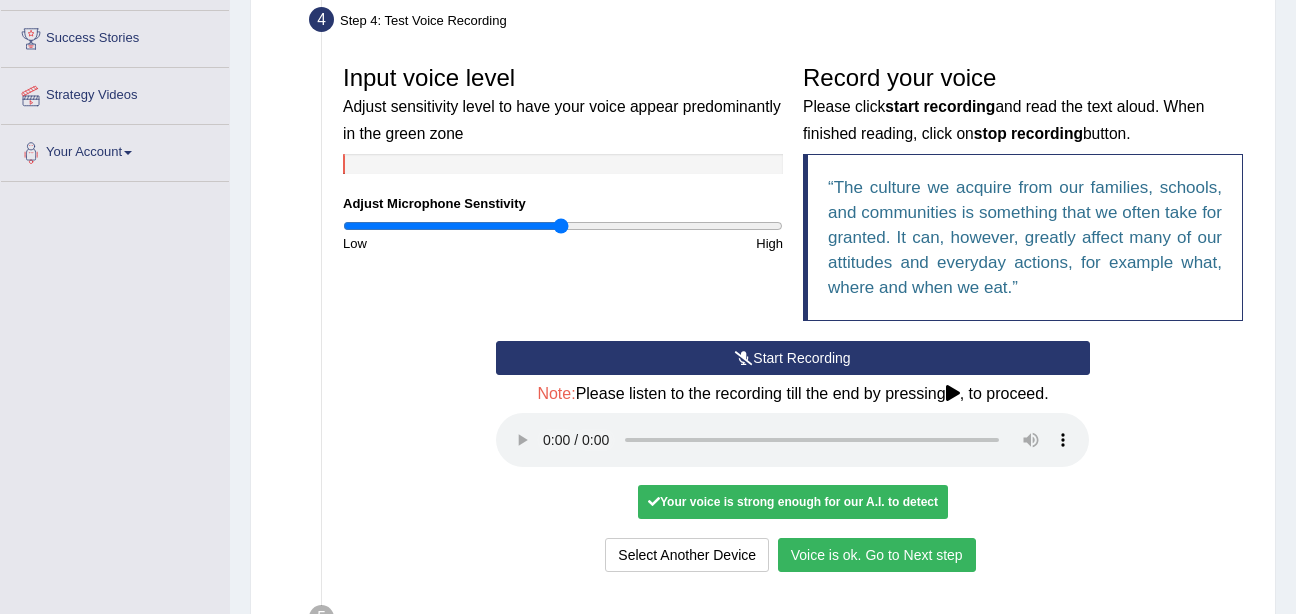 click on "Voice is ok. Go to Next step" at bounding box center [877, 555] 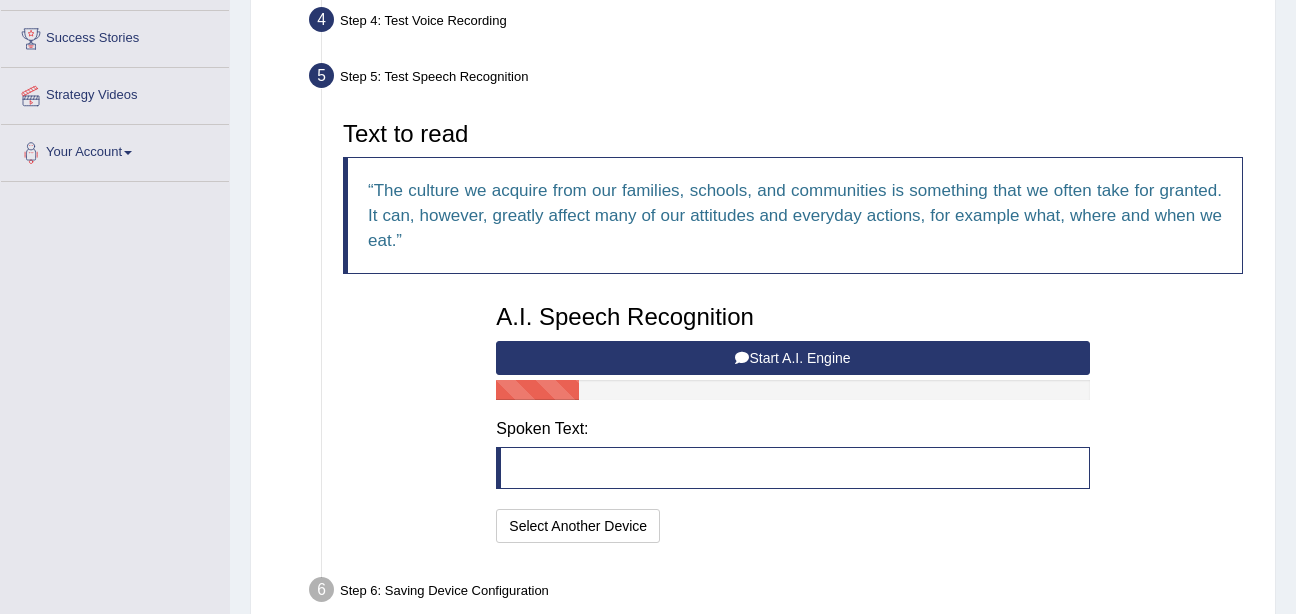 click on "Start A.I. Engine" at bounding box center [792, 358] 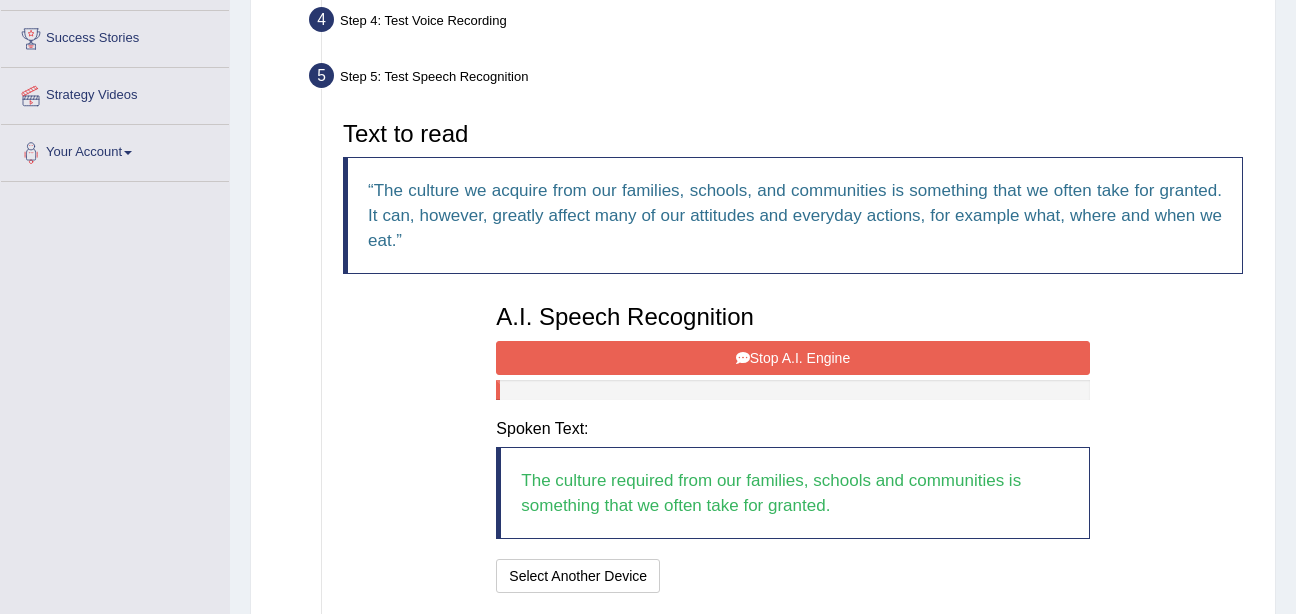 click on "Stop A.I. Engine" at bounding box center [792, 358] 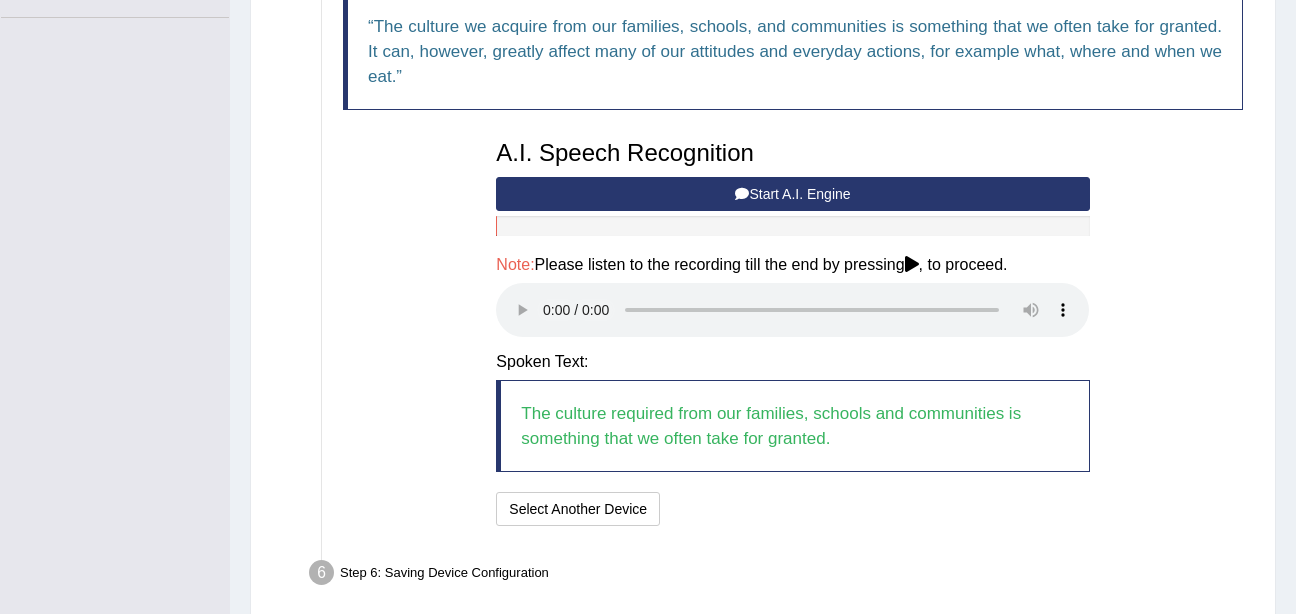 scroll, scrollTop: 623, scrollLeft: 0, axis: vertical 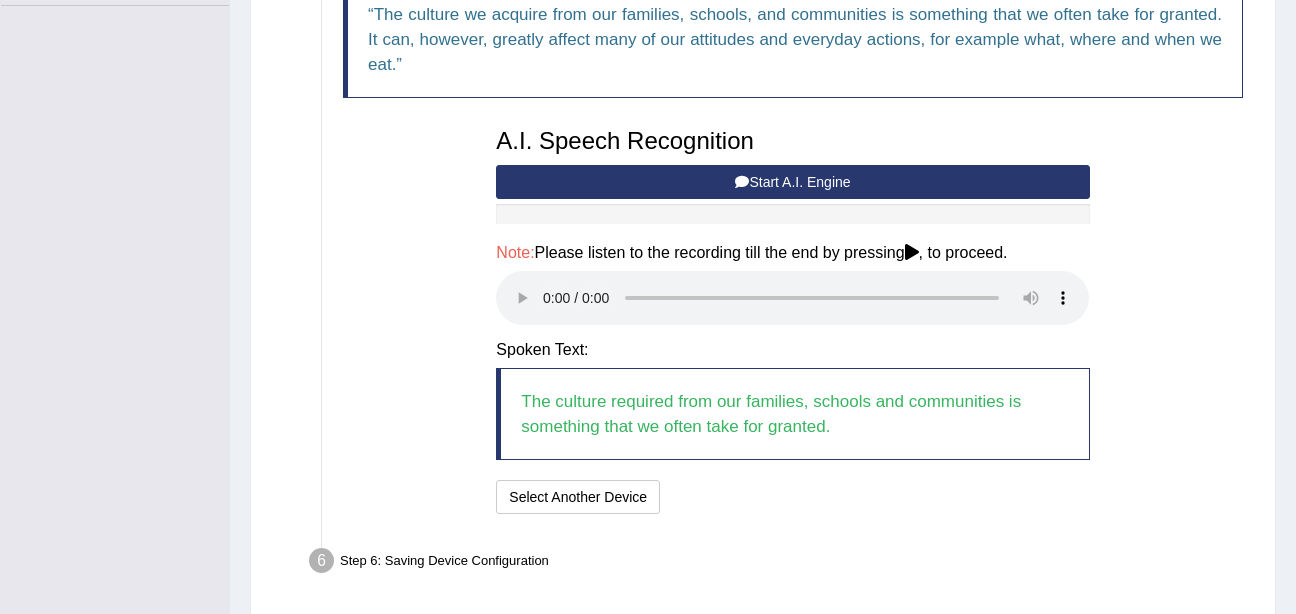 click on "Start A.I. Engine" at bounding box center [792, 182] 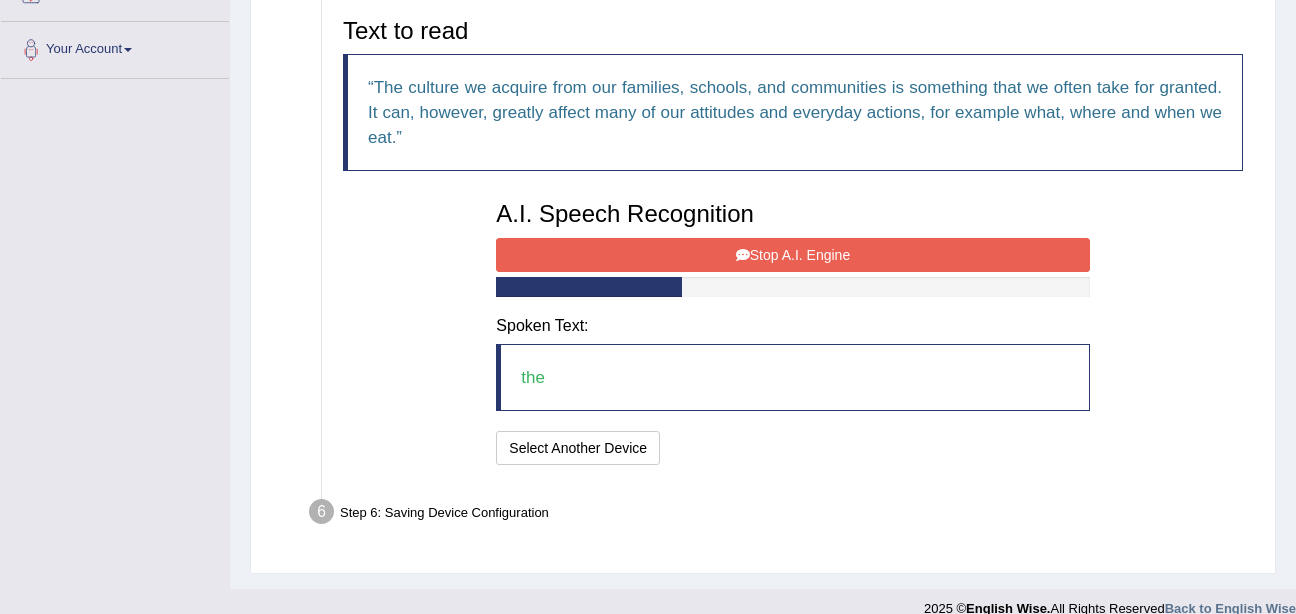 scroll, scrollTop: 501, scrollLeft: 0, axis: vertical 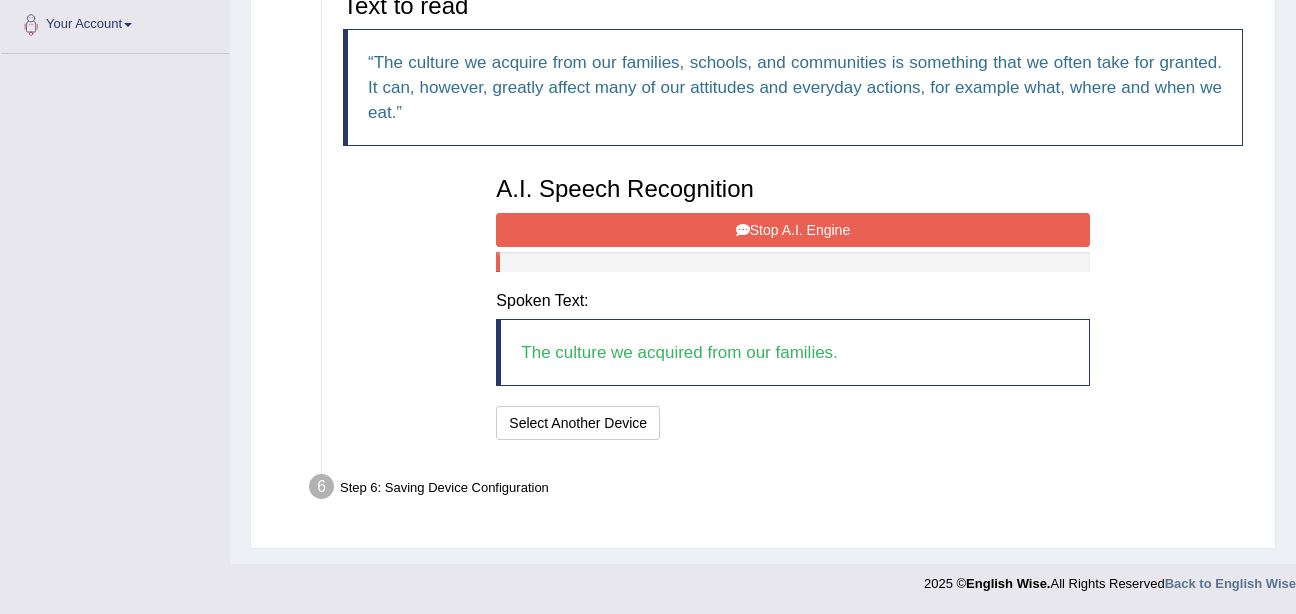 click on "Stop A.I. Engine" at bounding box center [792, 230] 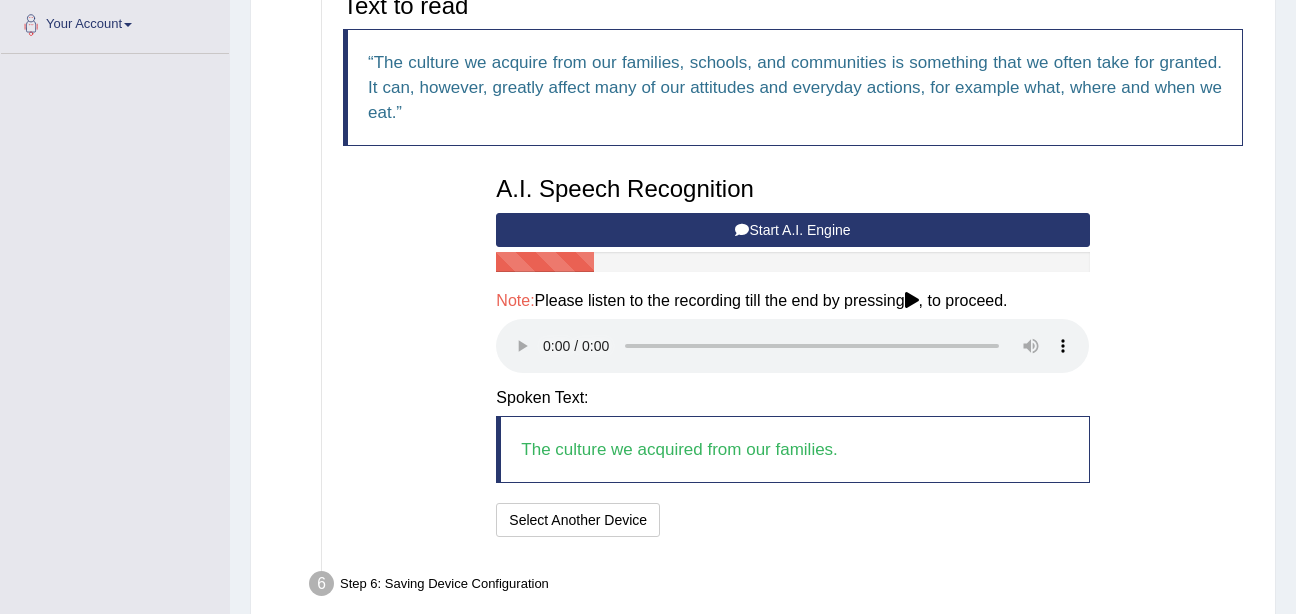 click on "Start A.I. Engine" at bounding box center [792, 230] 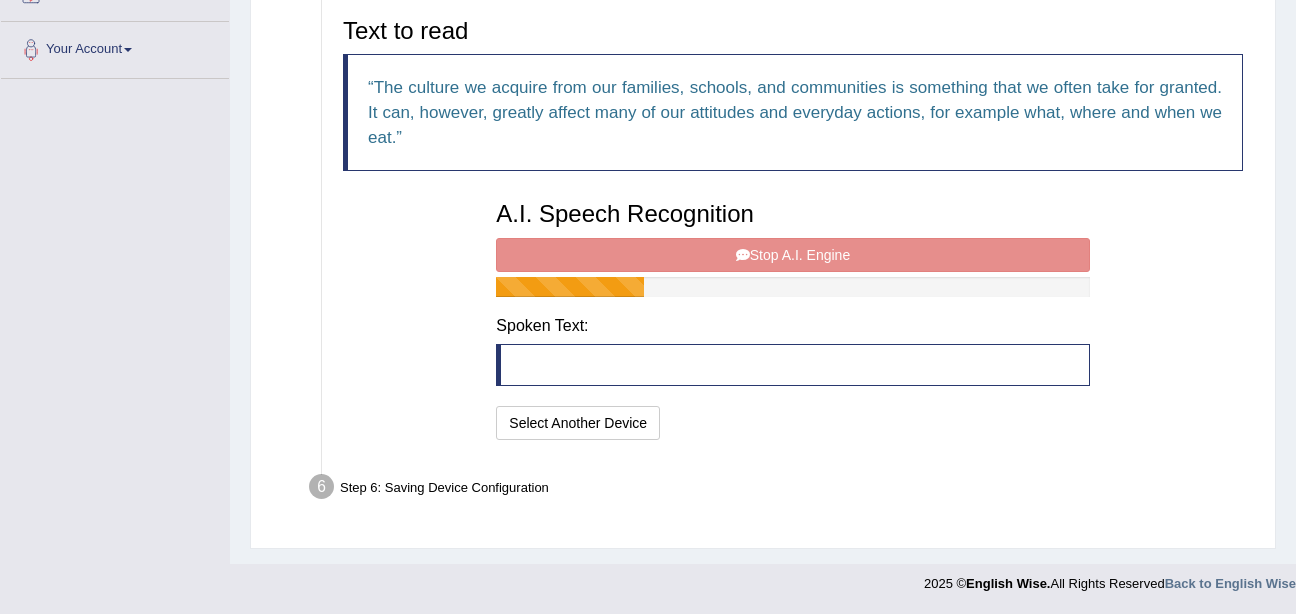scroll, scrollTop: 501, scrollLeft: 0, axis: vertical 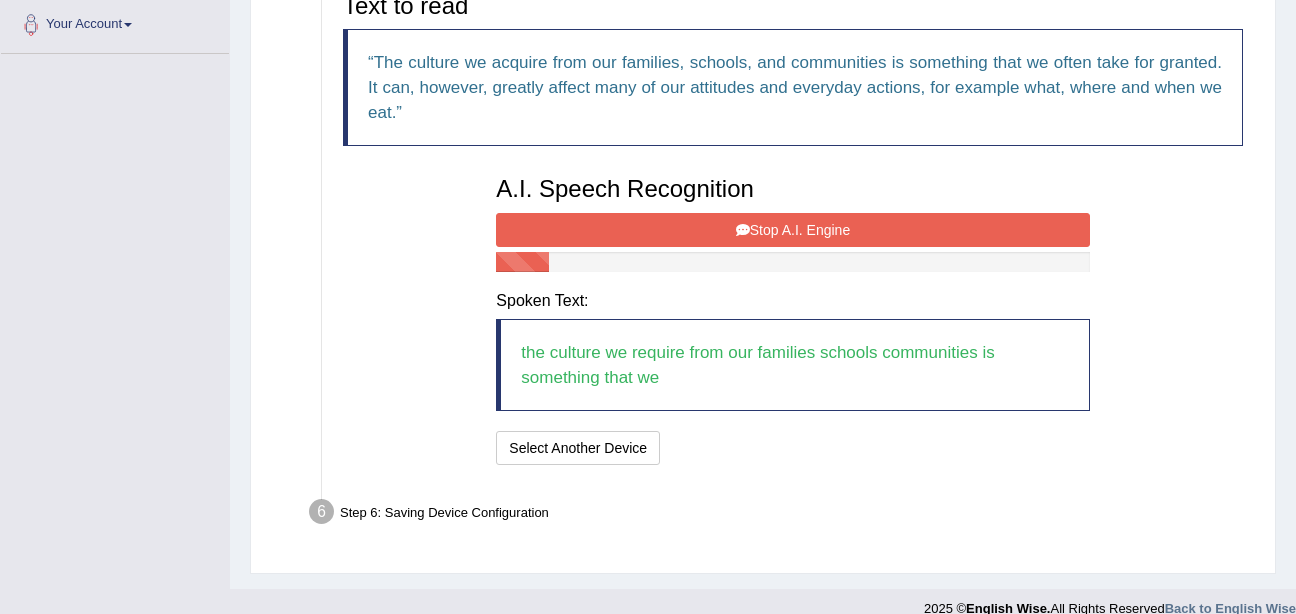 click on "Stop A.I. Engine" at bounding box center [792, 230] 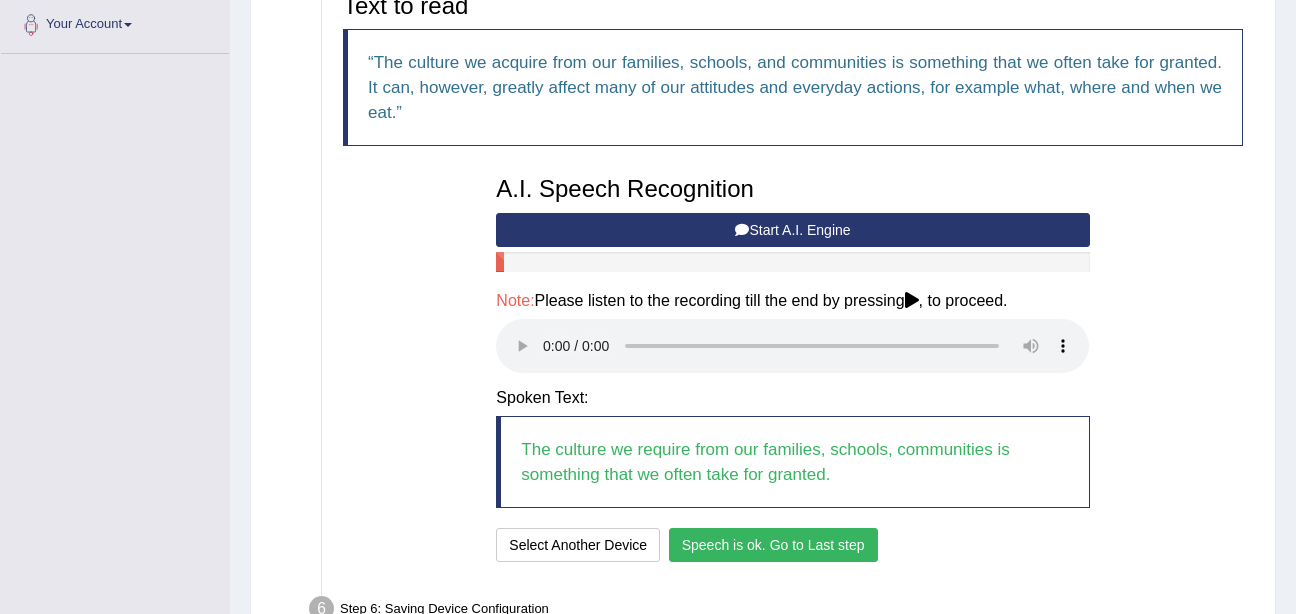 click on "Speech is ok. Go to Last step" at bounding box center (773, 545) 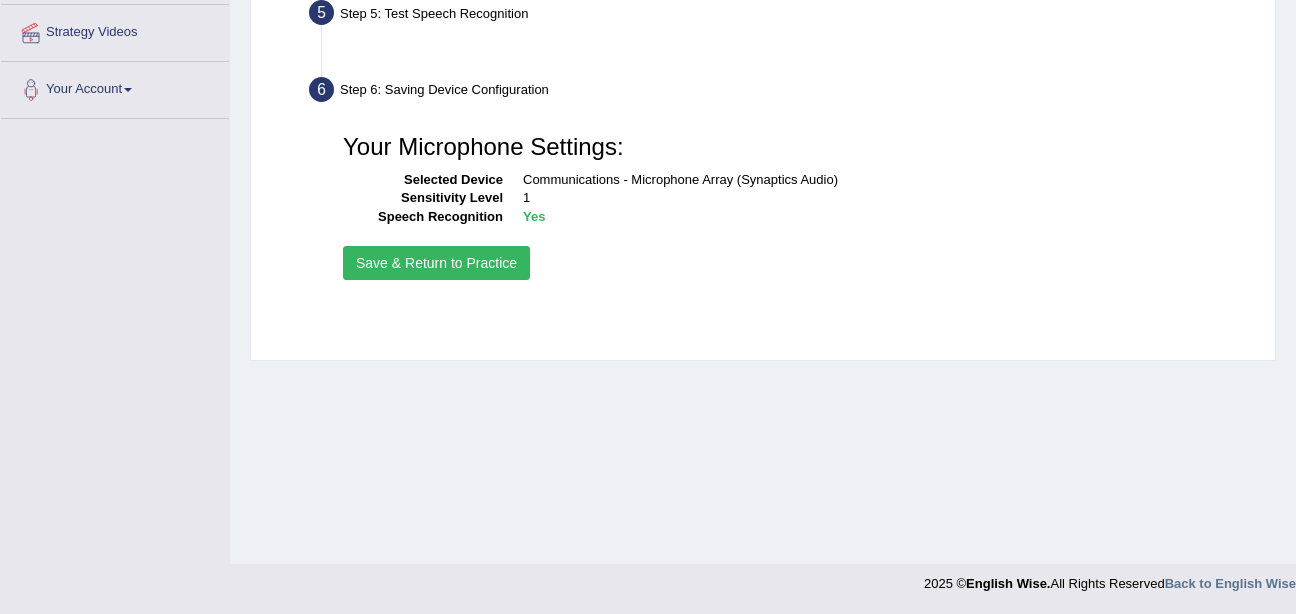 scroll, scrollTop: 436, scrollLeft: 0, axis: vertical 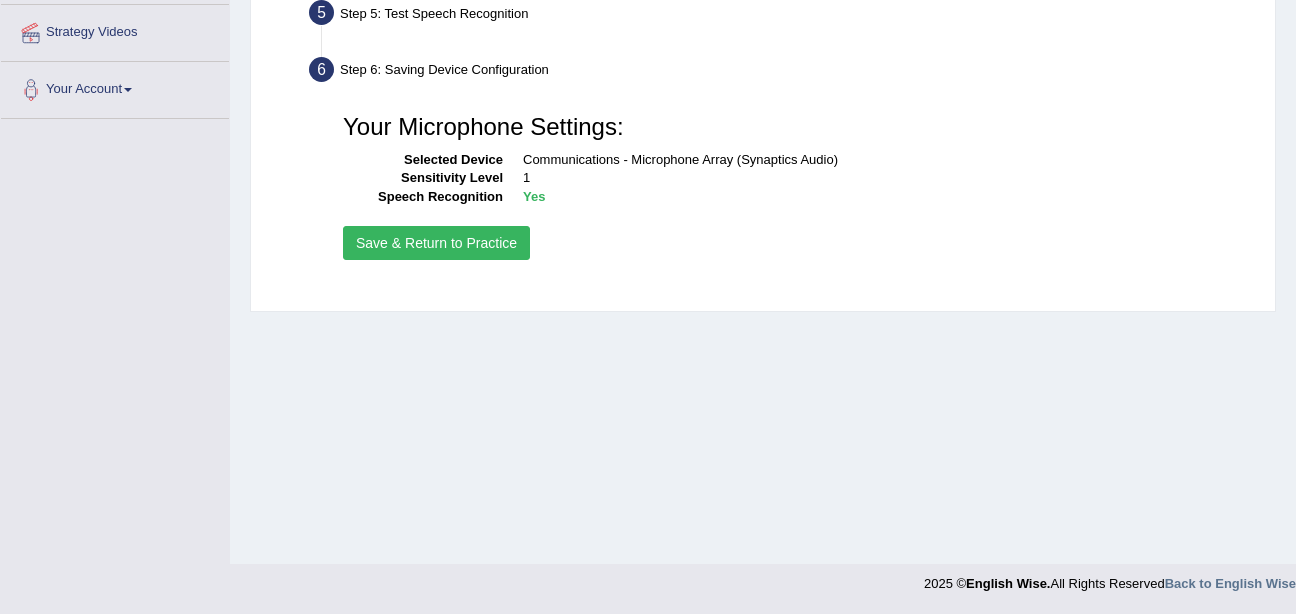 click on "Save & Return to Practice" at bounding box center (436, 243) 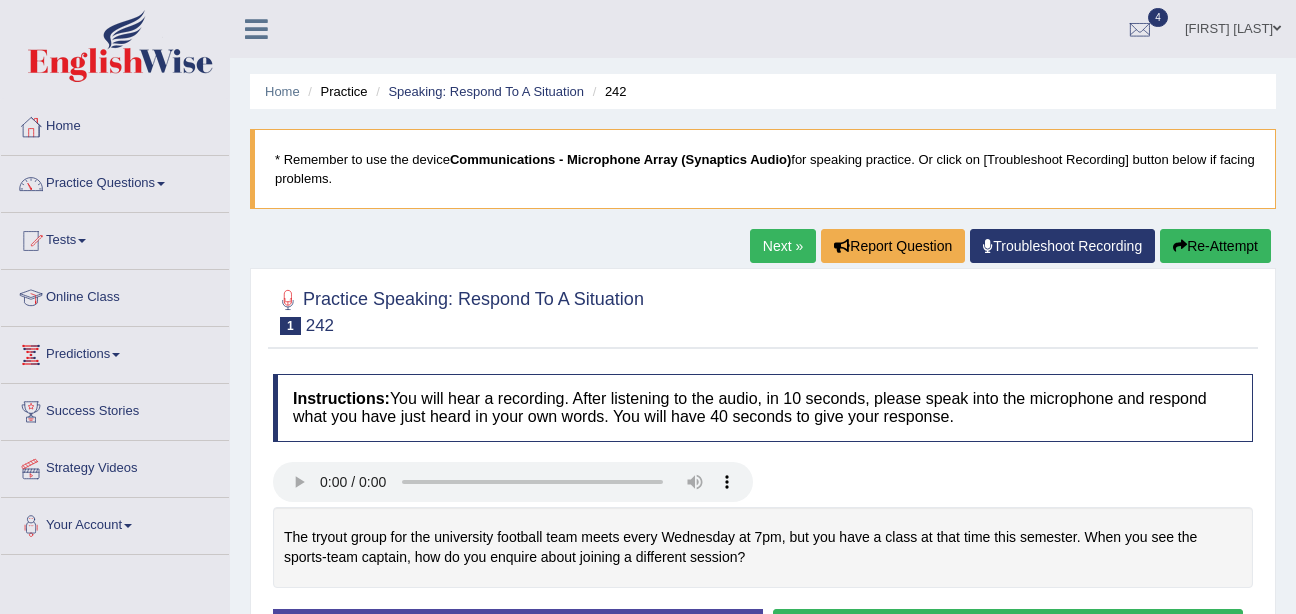 scroll, scrollTop: 0, scrollLeft: 0, axis: both 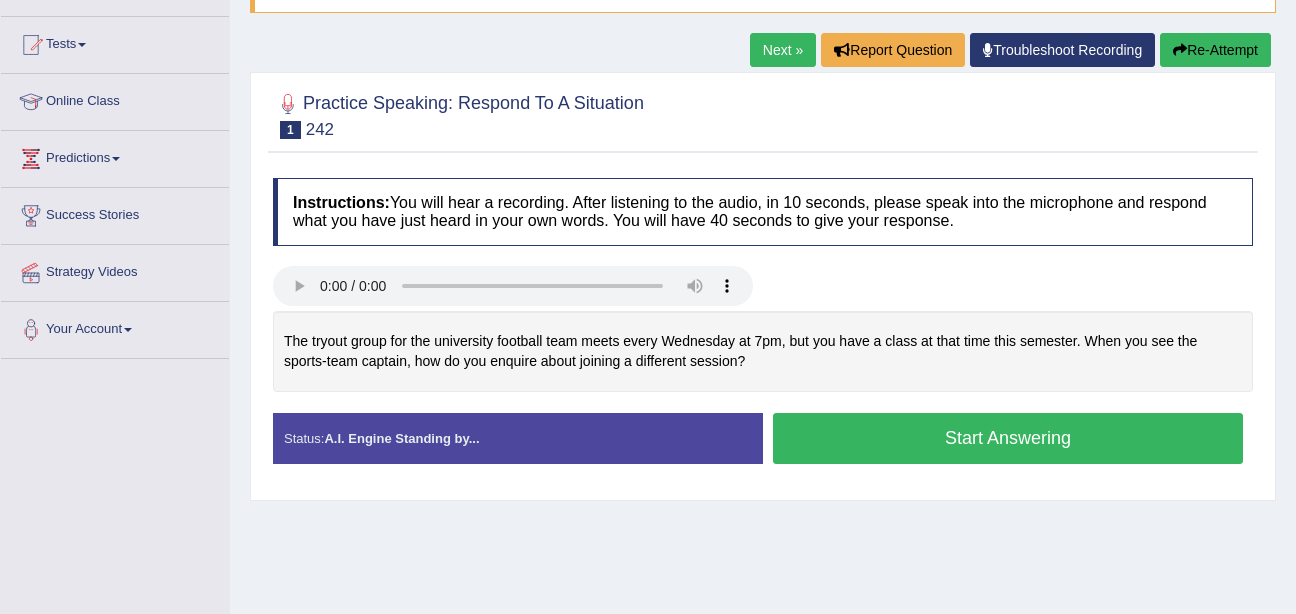 click on "Start Answering" at bounding box center (1008, 438) 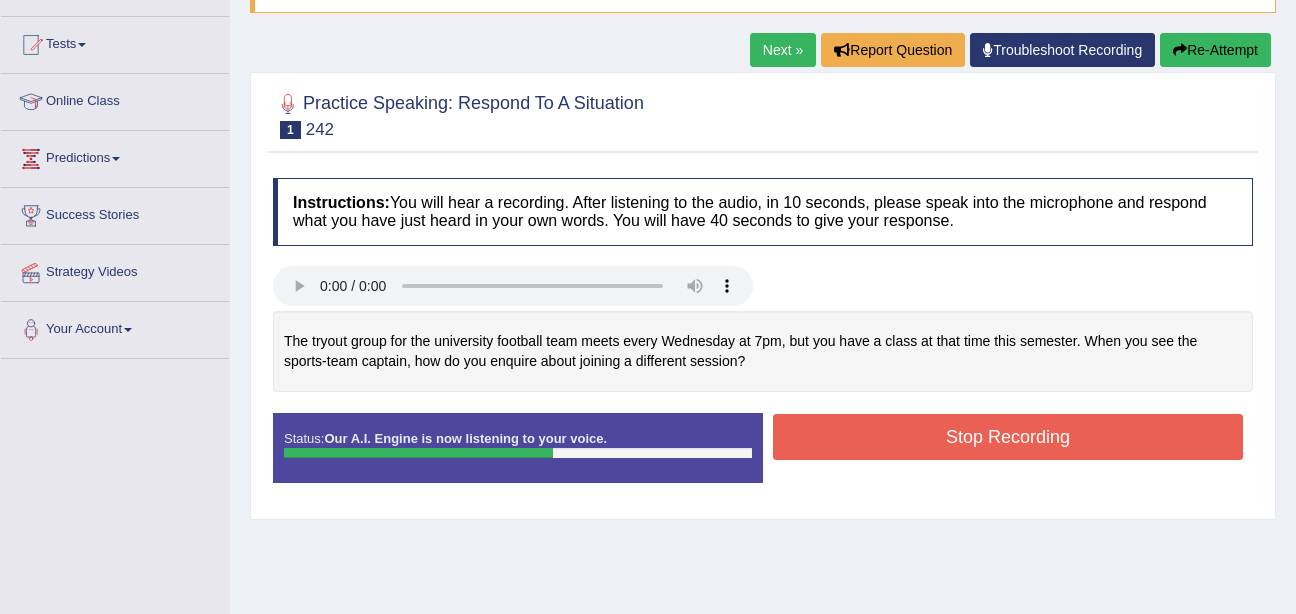 click on "Stop Recording" at bounding box center (1008, 437) 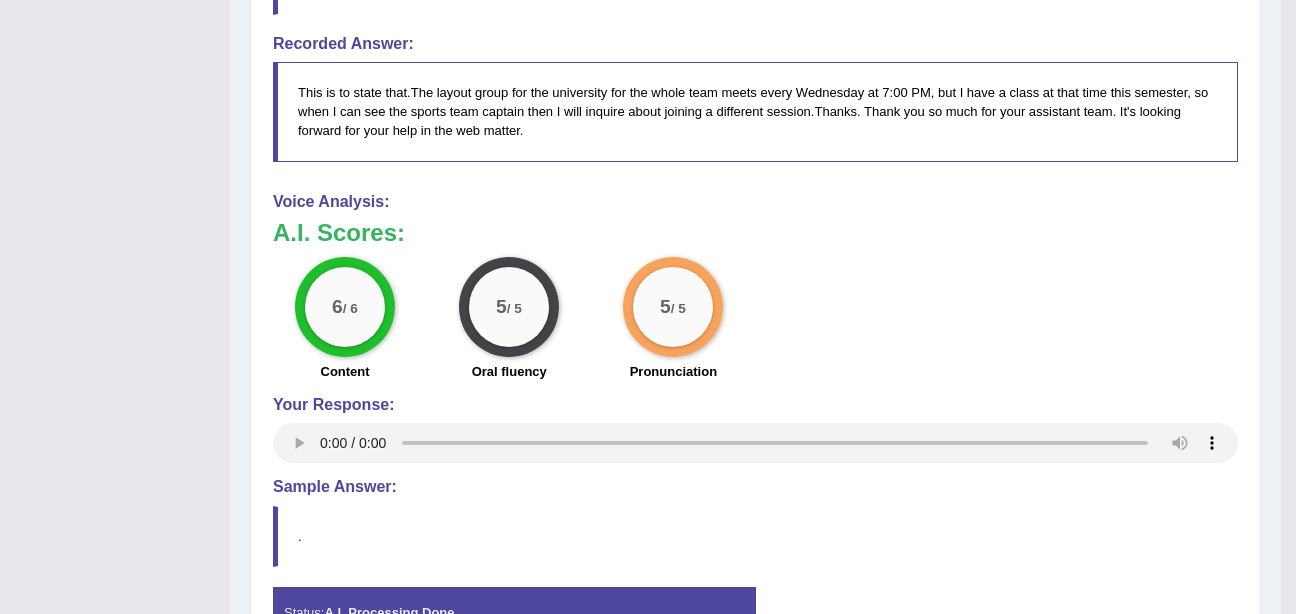 scroll, scrollTop: 700, scrollLeft: 0, axis: vertical 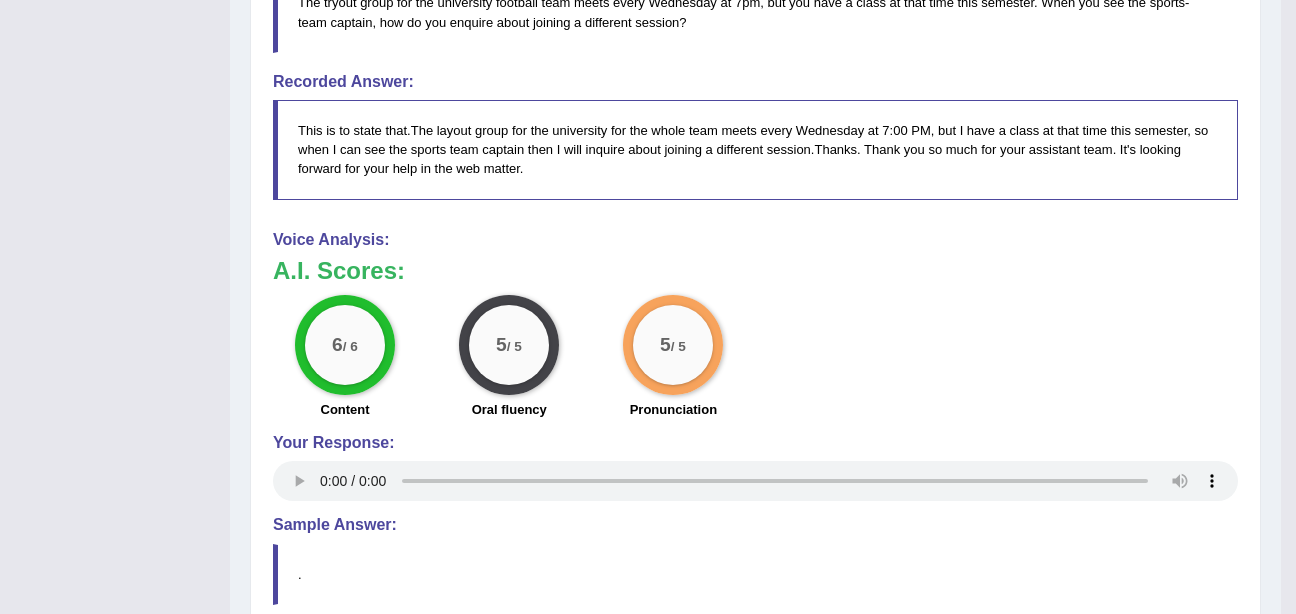 click on "Toggle navigation
Home
Practice Questions   Speaking Practice Read Aloud
Repeat Sentence
Describe Image
Re-tell Lecture
Answer Short Question
Summarize Group Discussion
Respond To A Situation
Writing Practice  Summarize Written Text
Write Essay
Reading Practice  Reading & Writing: Fill In The Blanks
Choose Multiple Answers
Re-order Paragraphs
Fill In The Blanks
Choose Single Answer
Listening Practice  Summarize Spoken Text
Highlight Incorrect Words
Highlight Correct Summary
Select Missing Word
Choose Single Answer
Choose Multiple Answers
Fill In The Blanks
Write From Dictation
Pronunciation
Tests  Take Practice Sectional Test
Take Mock Test" at bounding box center [640, 62] 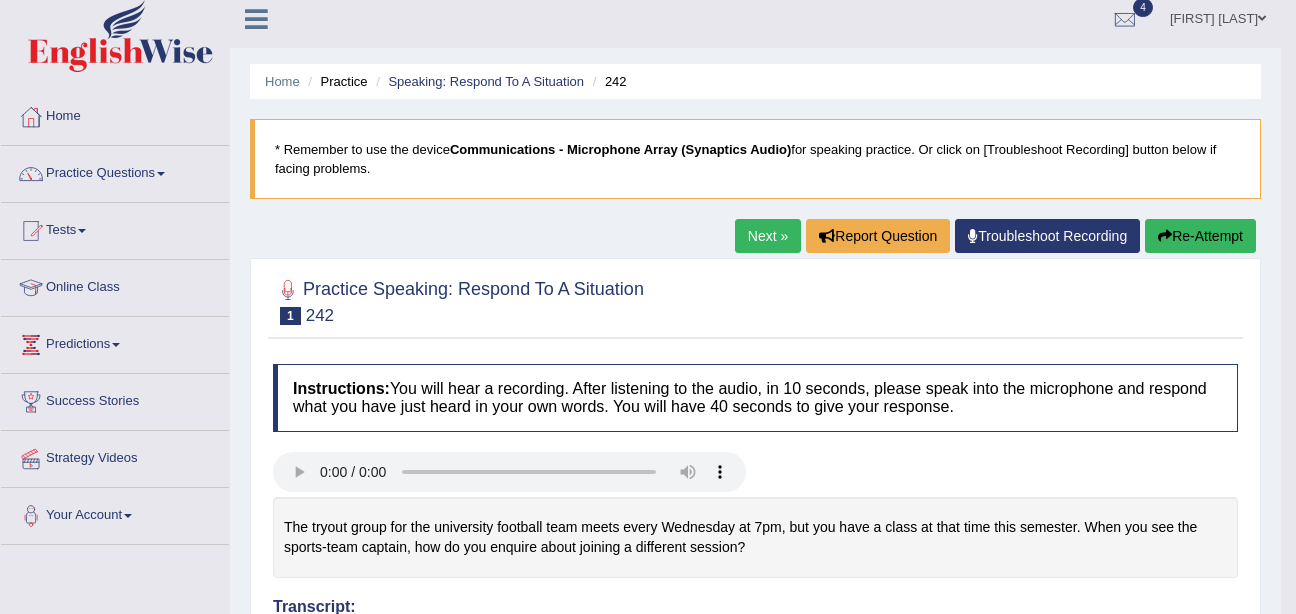 scroll, scrollTop: 0, scrollLeft: 0, axis: both 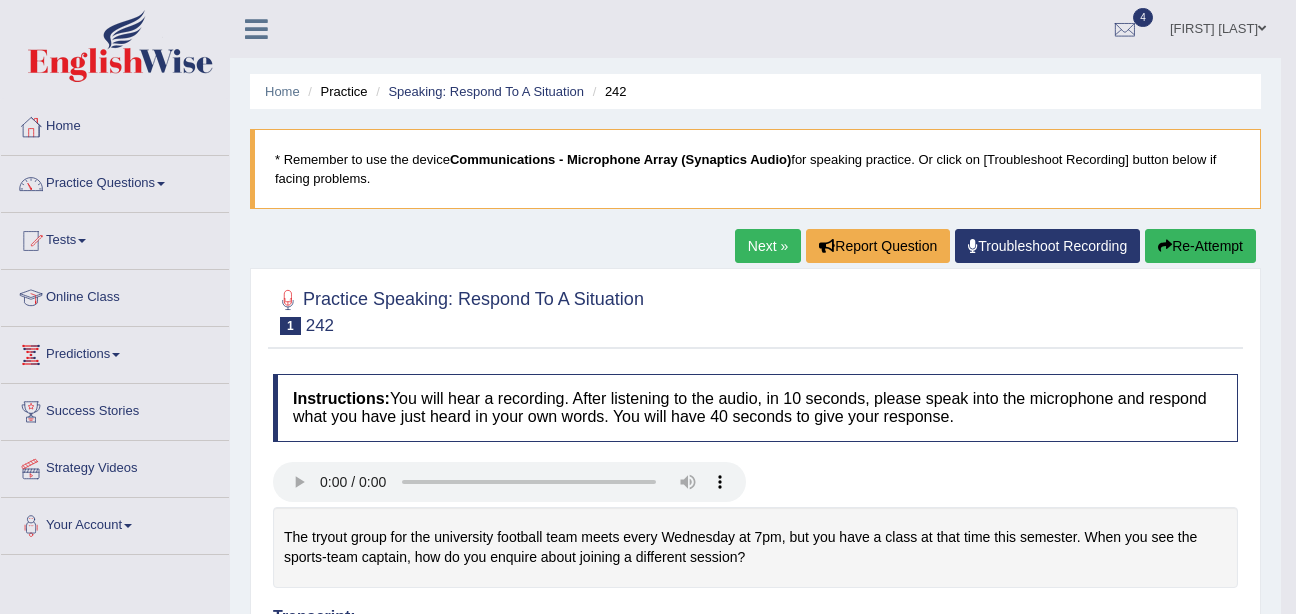 click on "Next »" at bounding box center (768, 246) 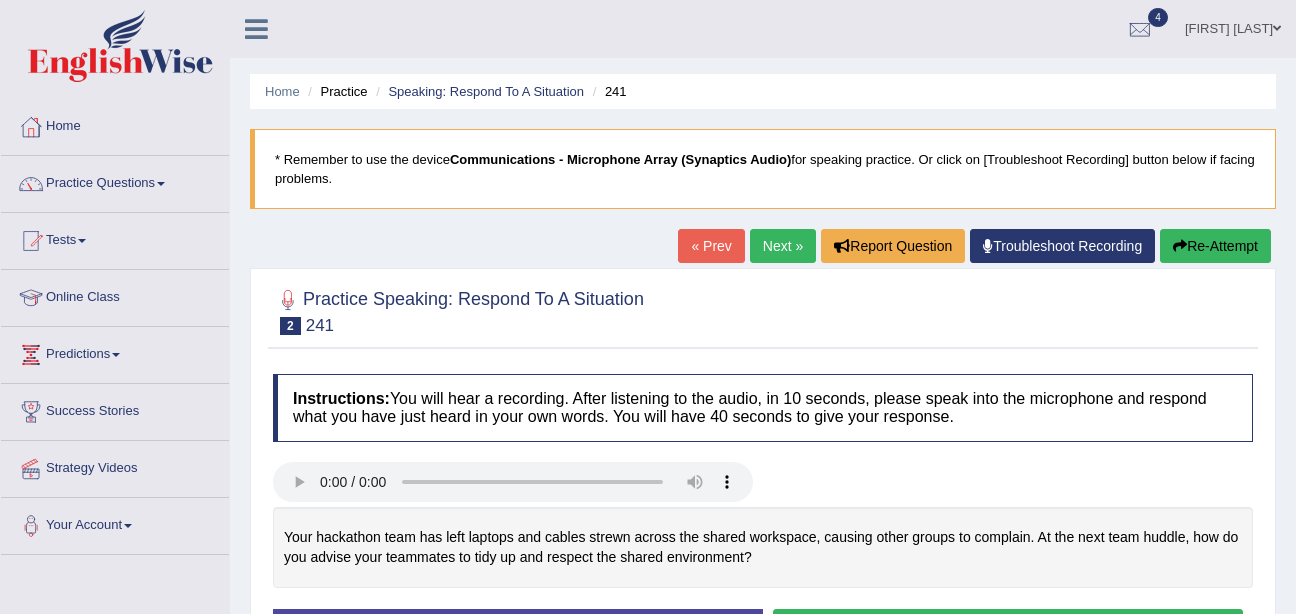 scroll, scrollTop: 0, scrollLeft: 0, axis: both 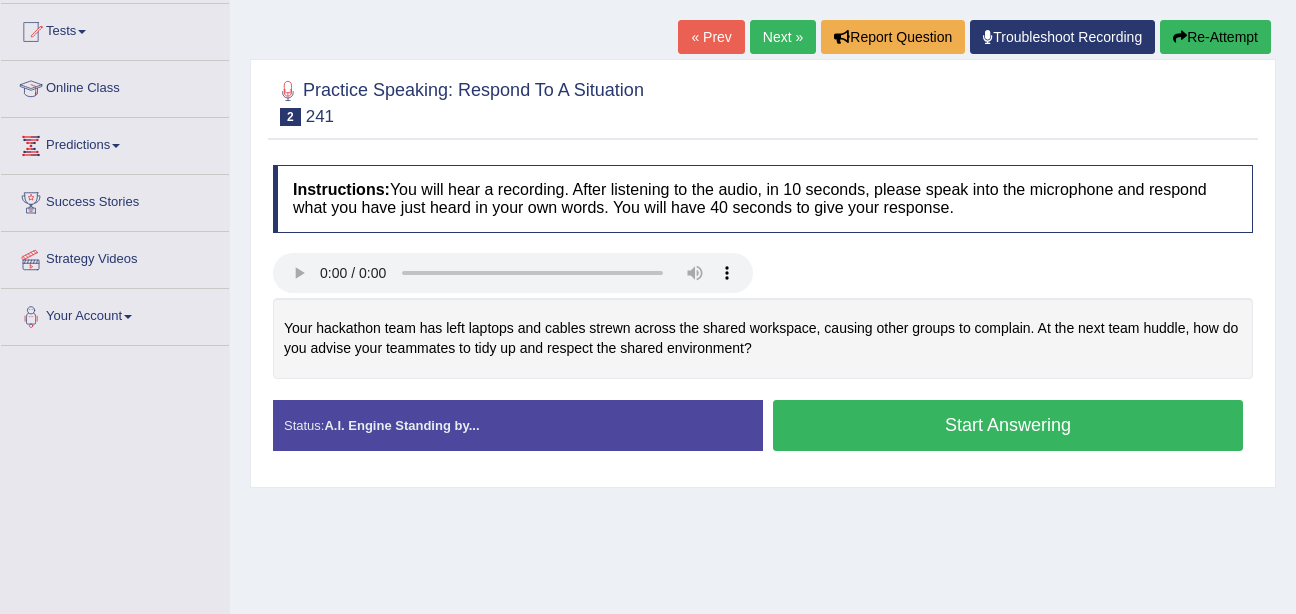 click on "Start Answering" at bounding box center (1008, 425) 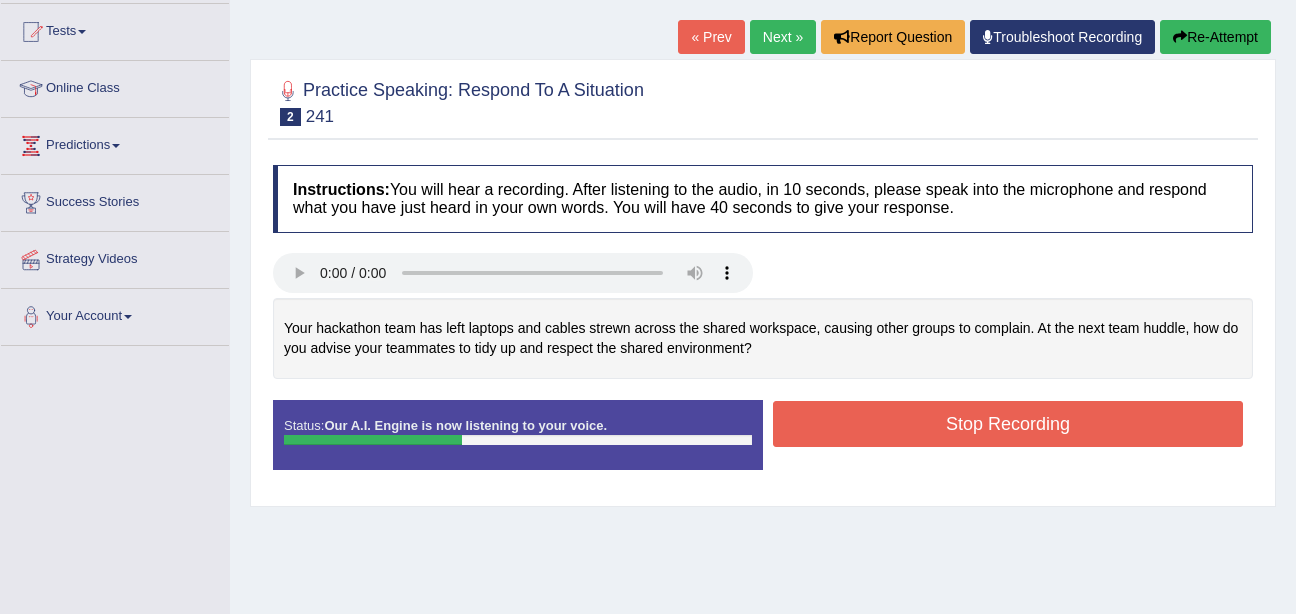 click on "Stop Recording" at bounding box center (1008, 424) 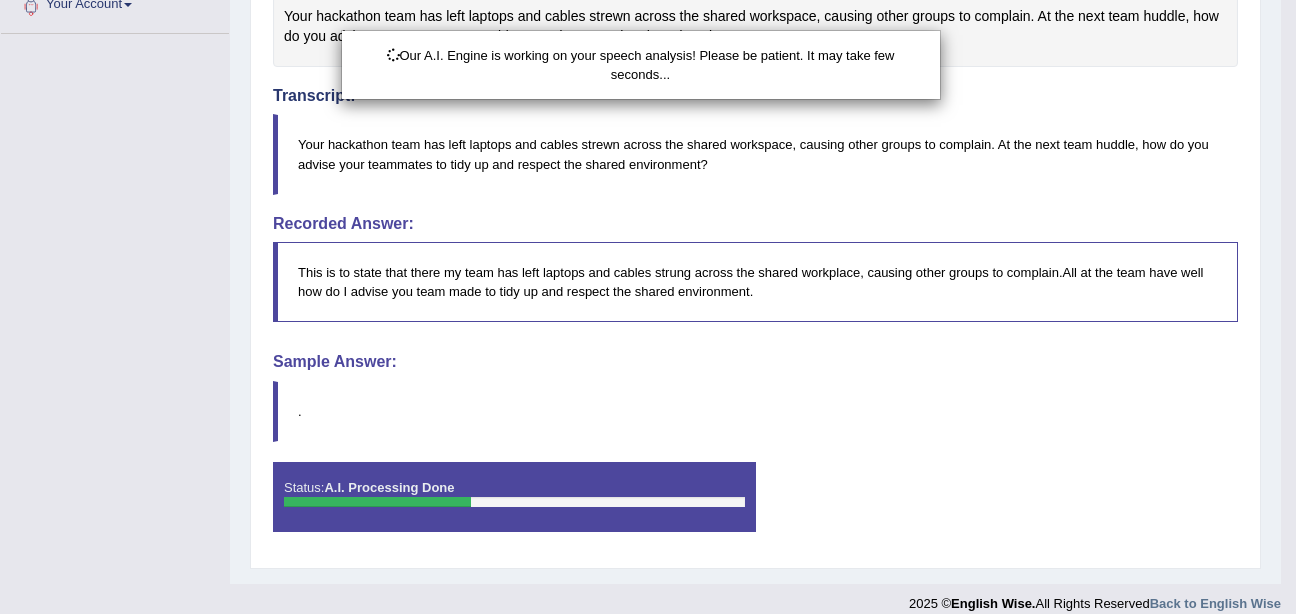 scroll, scrollTop: 541, scrollLeft: 0, axis: vertical 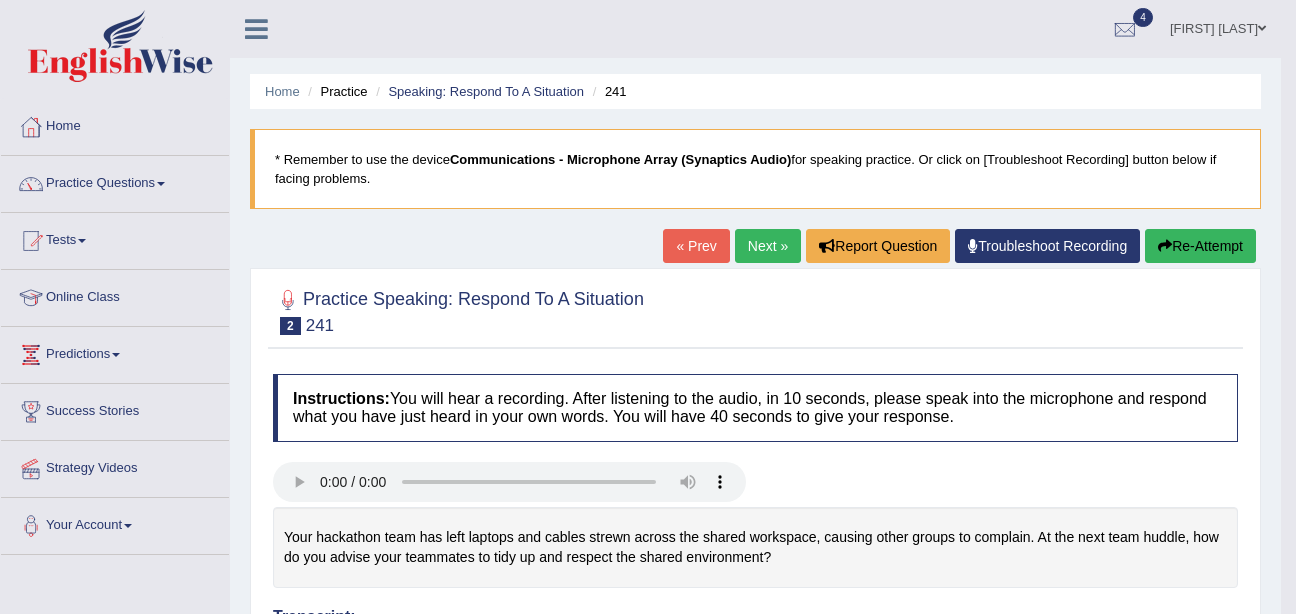 click on "Practice Questions" at bounding box center (115, 181) 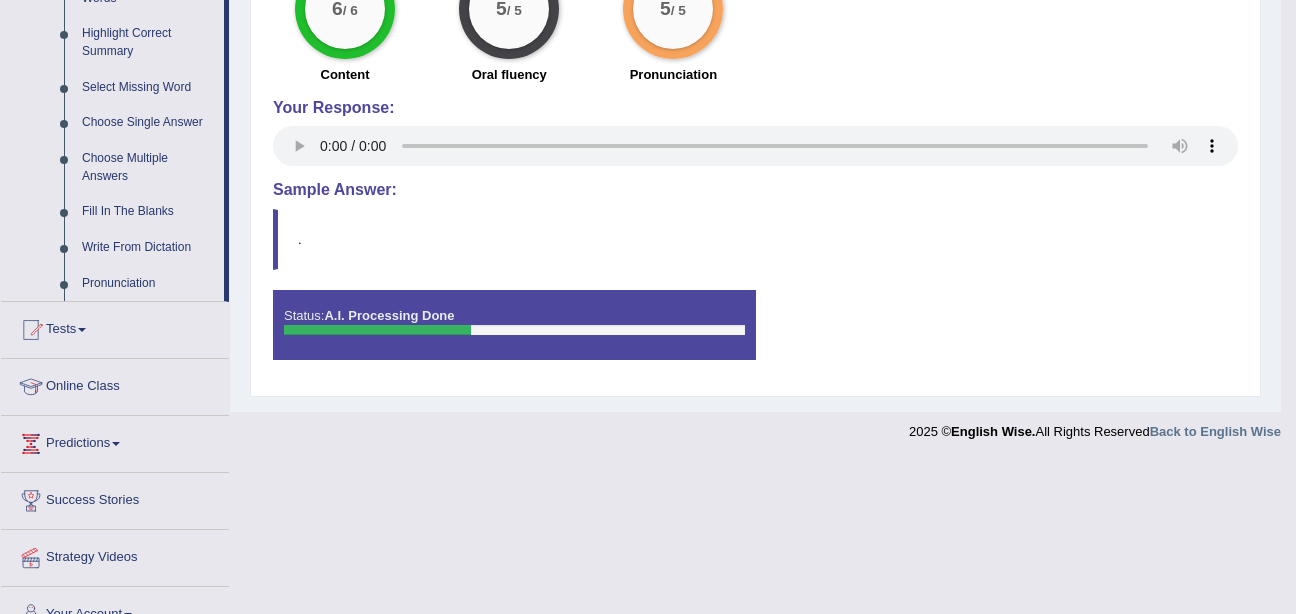 scroll, scrollTop: 923, scrollLeft: 0, axis: vertical 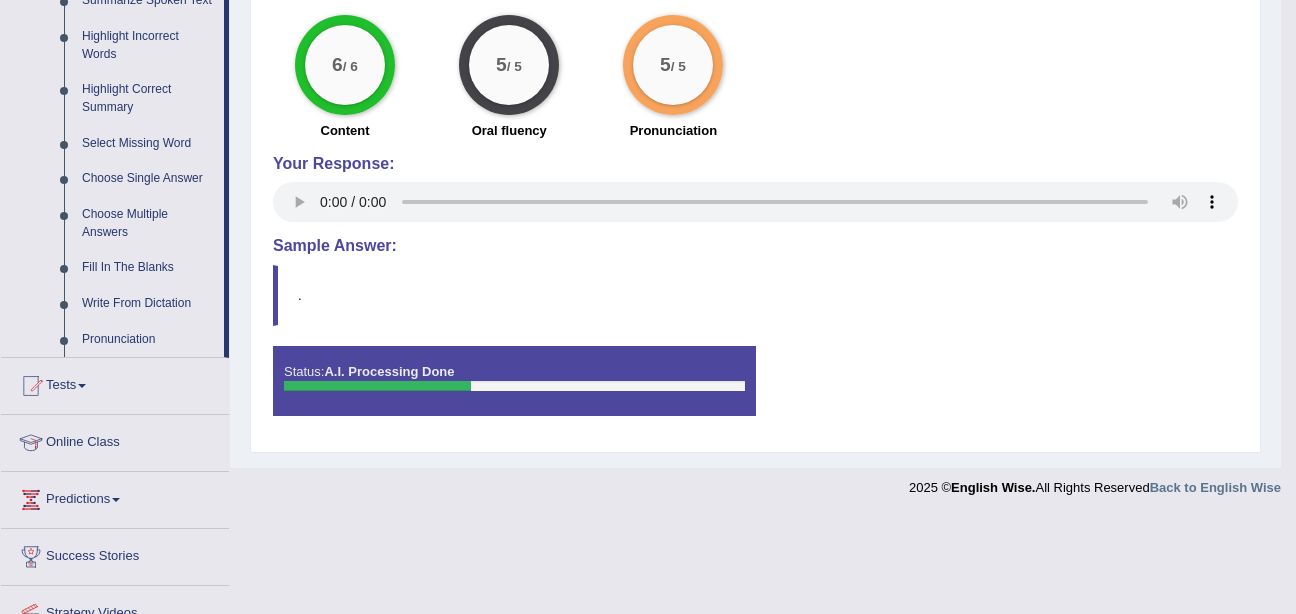 click at bounding box center [377, 386] 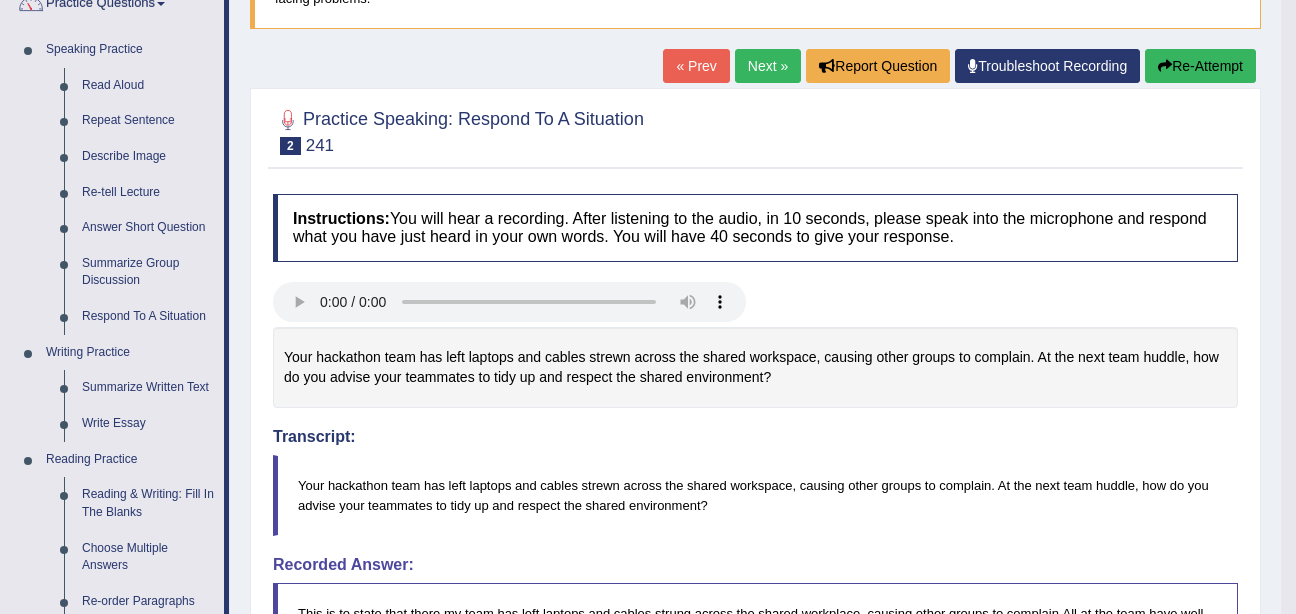 scroll, scrollTop: 140, scrollLeft: 0, axis: vertical 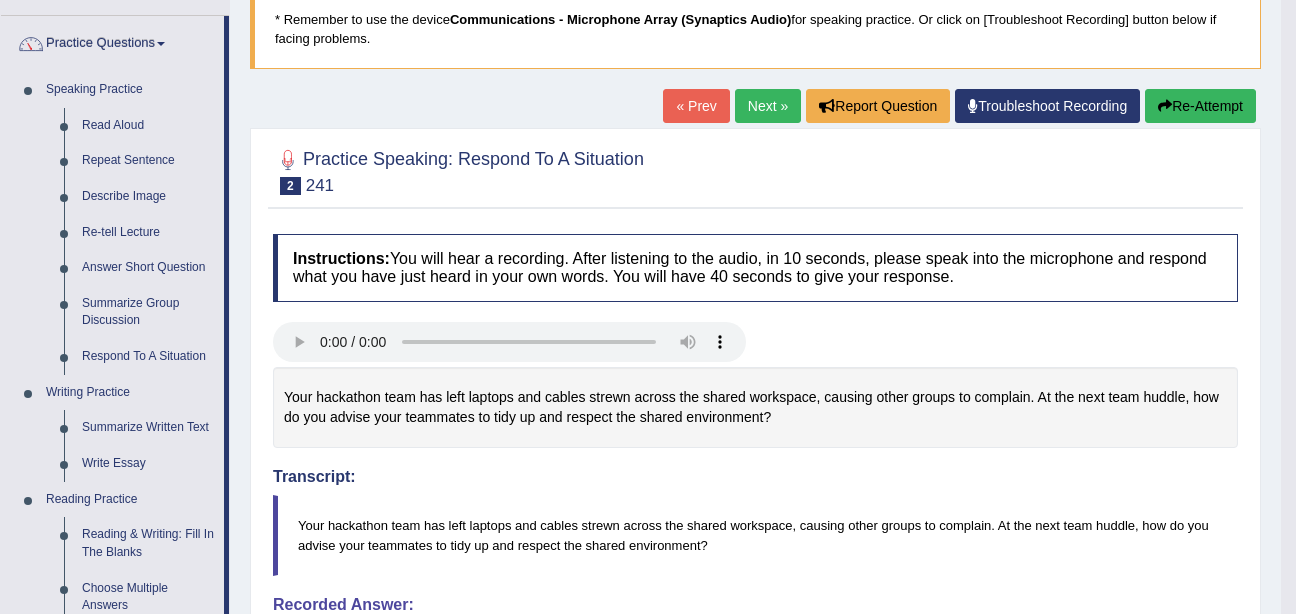 click on "Summarize Group Discussion" at bounding box center (148, 312) 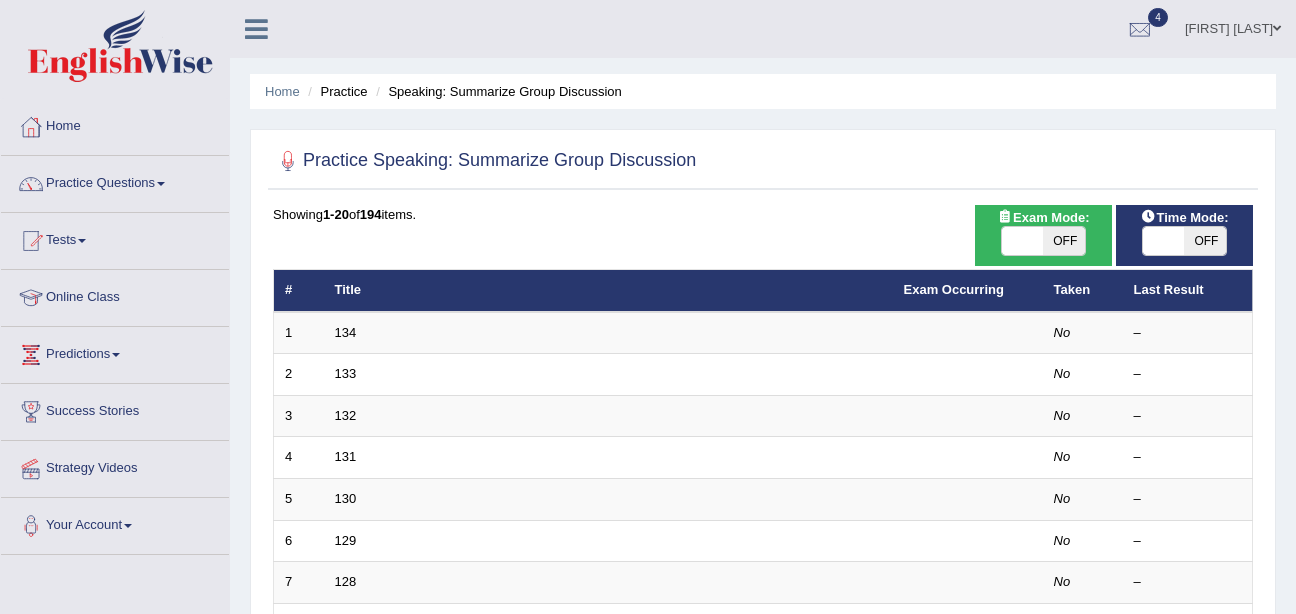 scroll, scrollTop: 0, scrollLeft: 0, axis: both 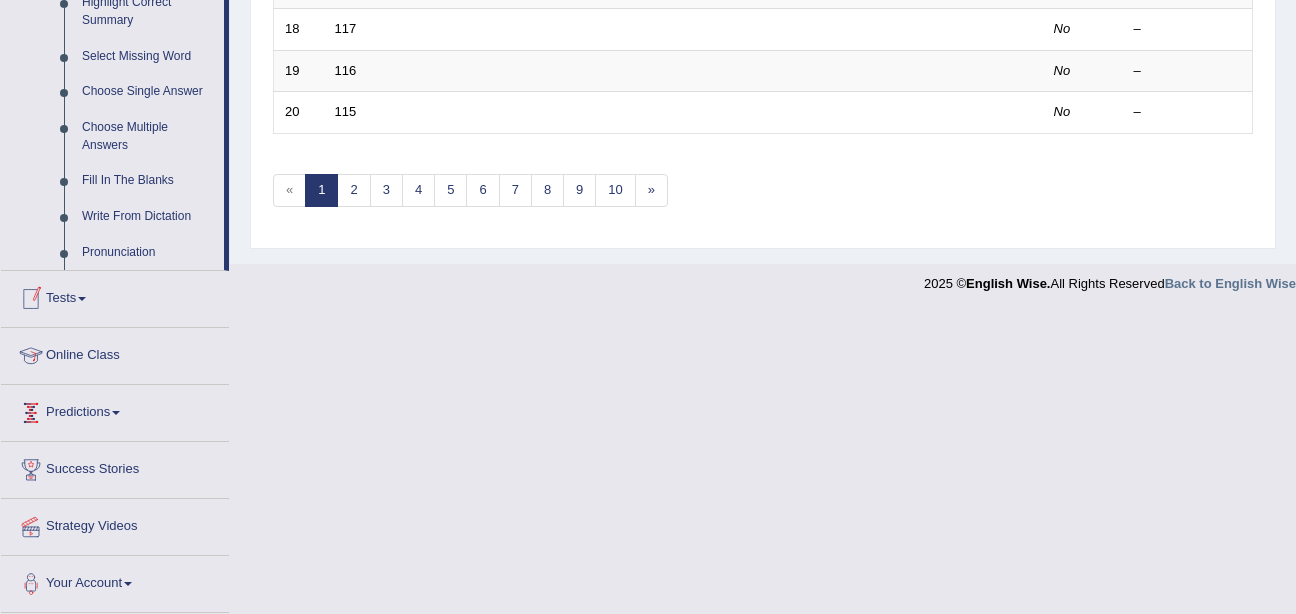 click on "Write From Dictation" at bounding box center [148, 217] 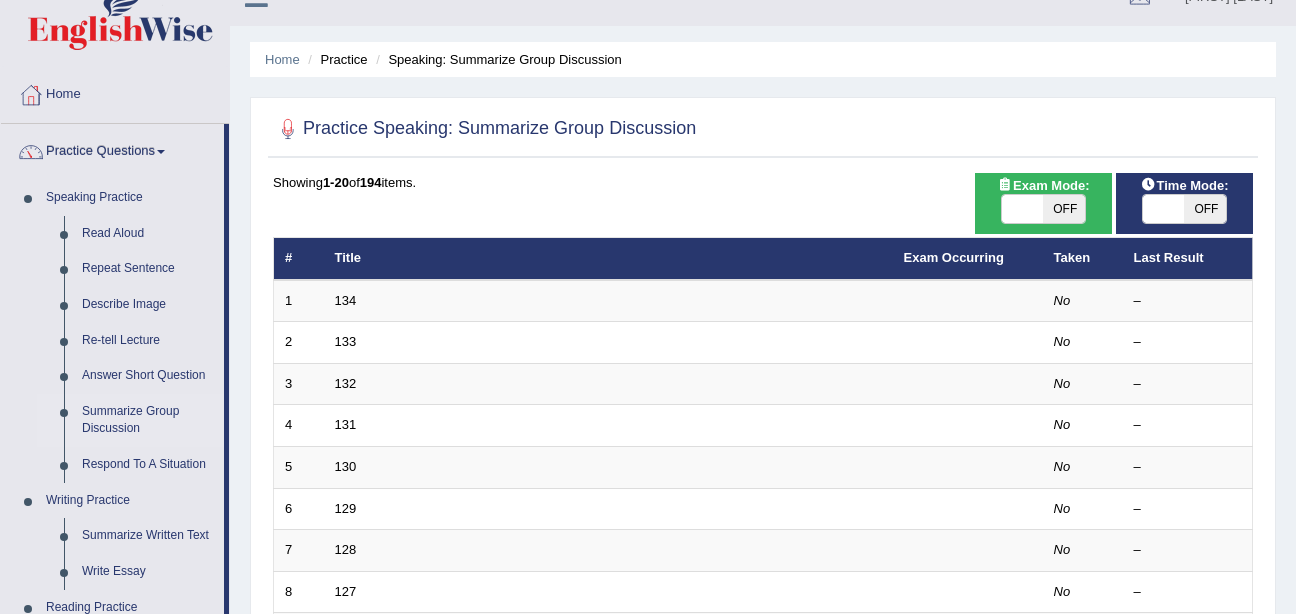 scroll, scrollTop: 0, scrollLeft: 0, axis: both 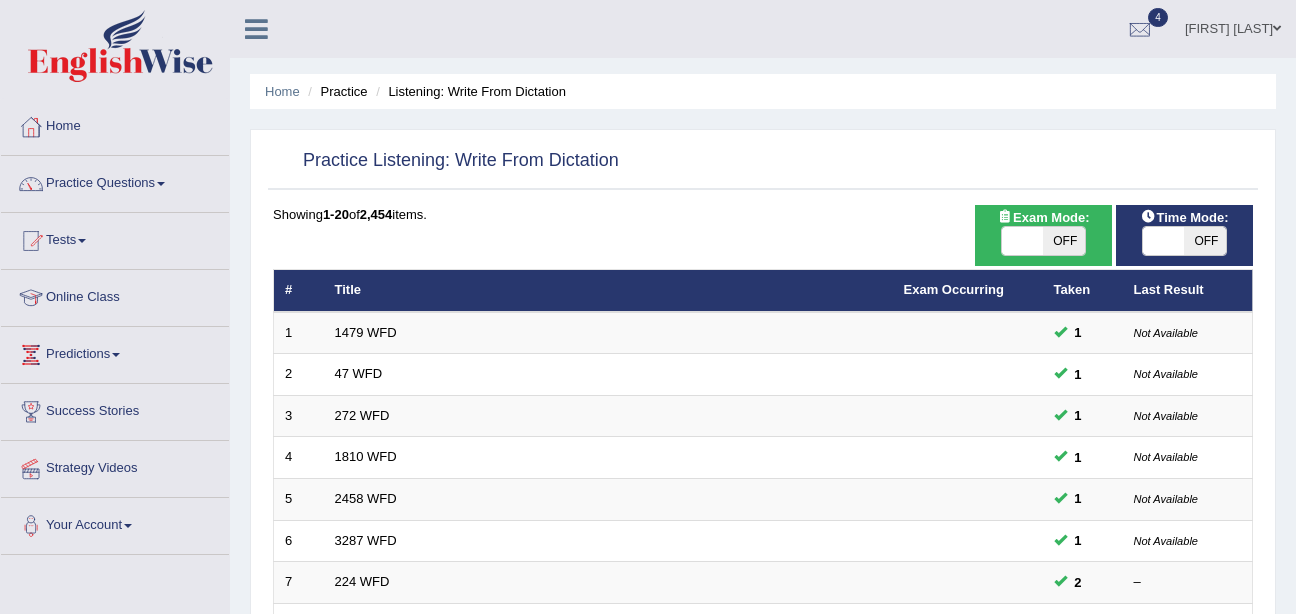 click on "OFF" at bounding box center [1064, 241] 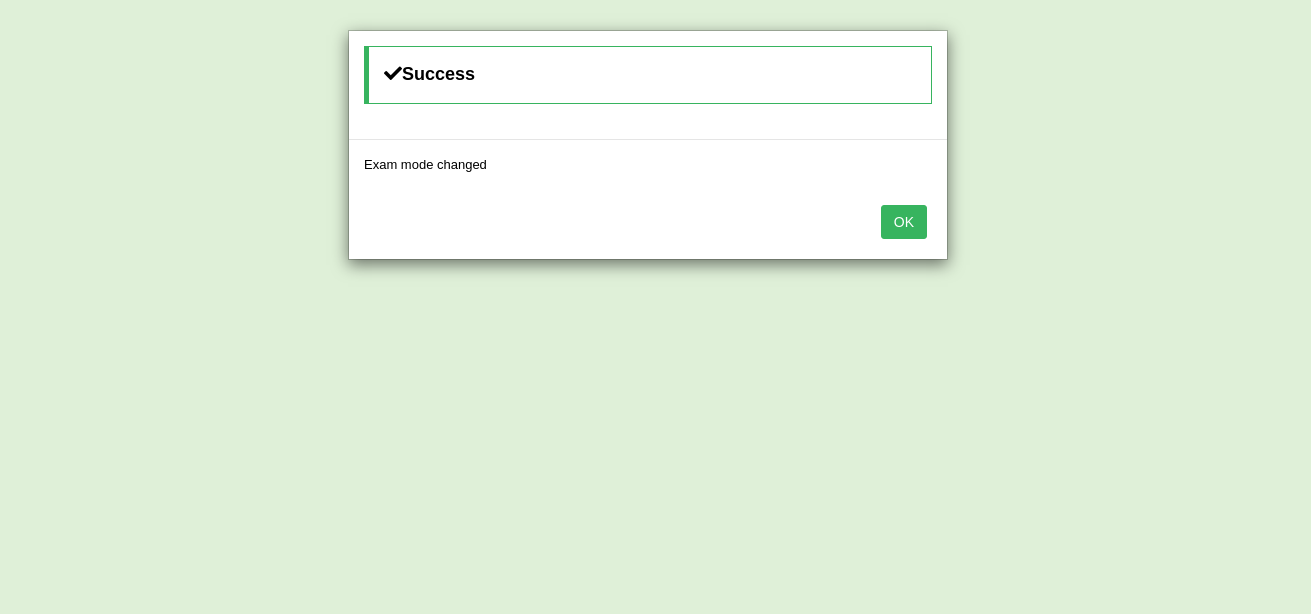 click on "OK" at bounding box center [904, 222] 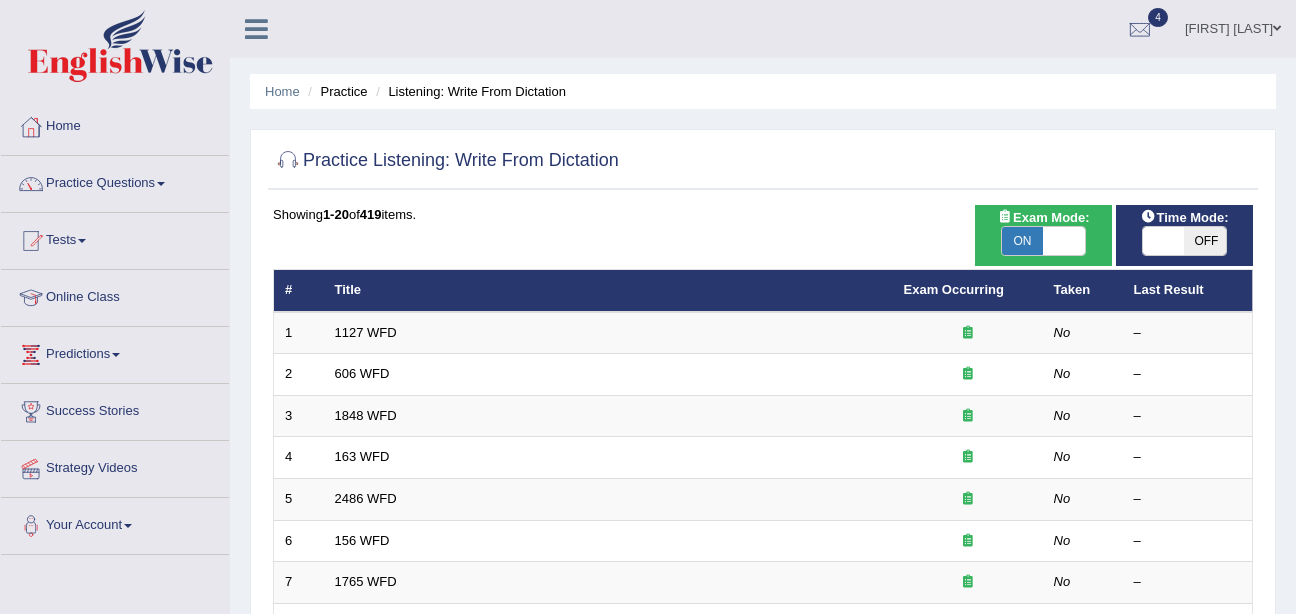 scroll, scrollTop: 0, scrollLeft: 0, axis: both 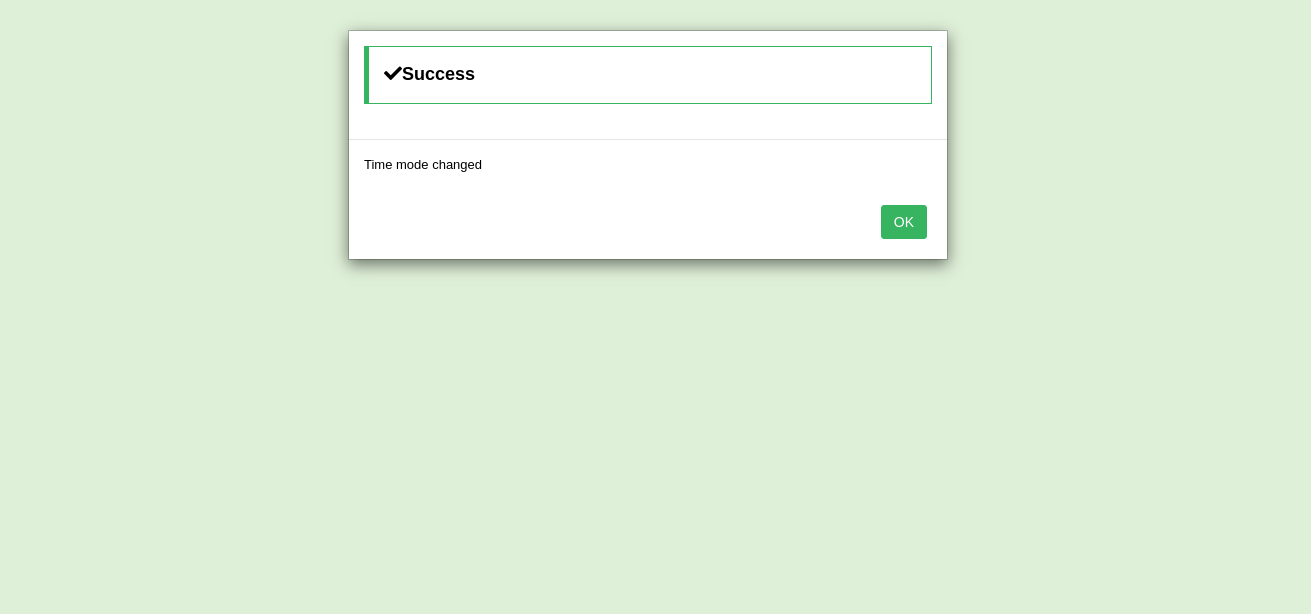 click on "OK" at bounding box center (904, 222) 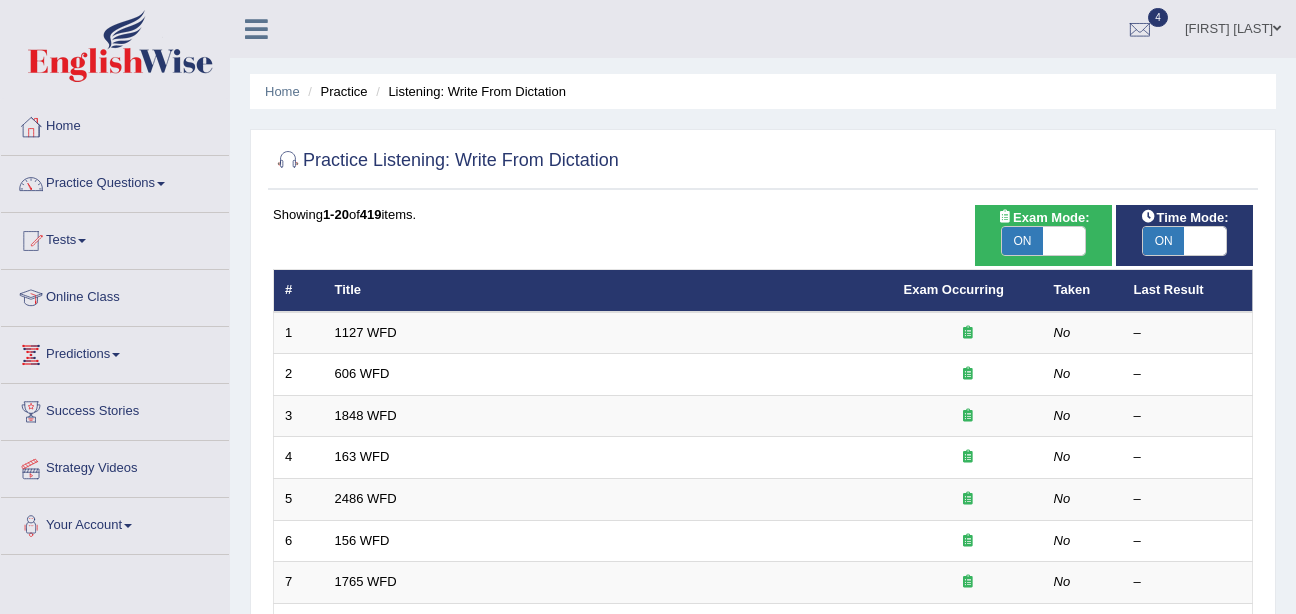 click on "1127 WFD" at bounding box center [366, 332] 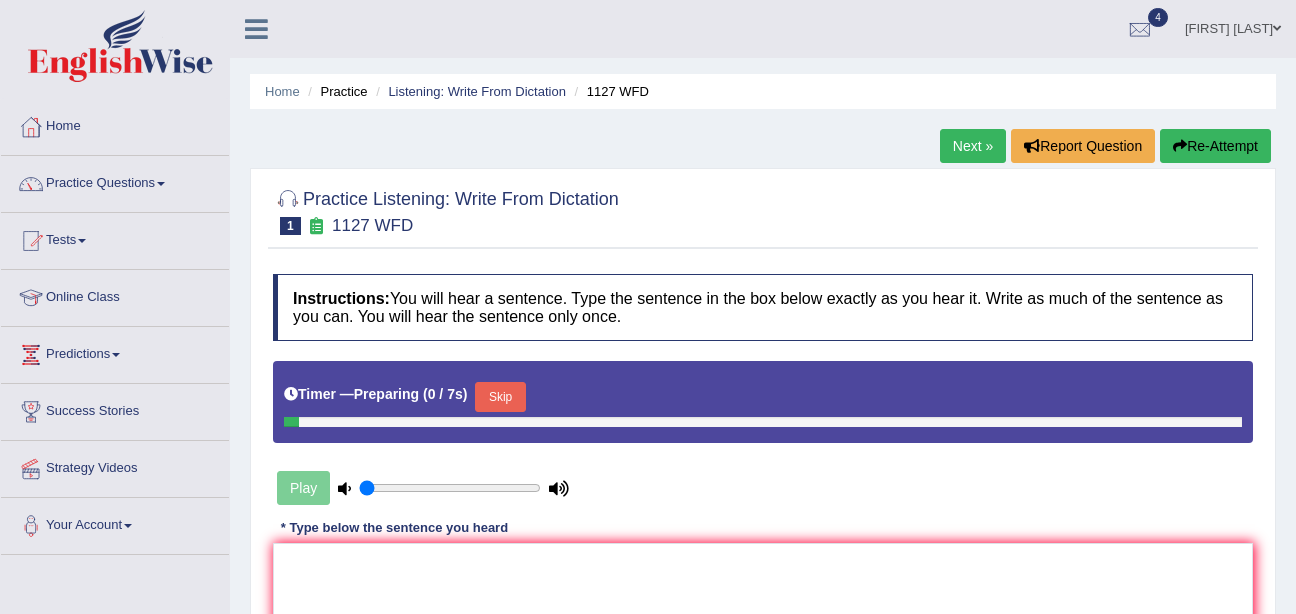 scroll, scrollTop: 0, scrollLeft: 0, axis: both 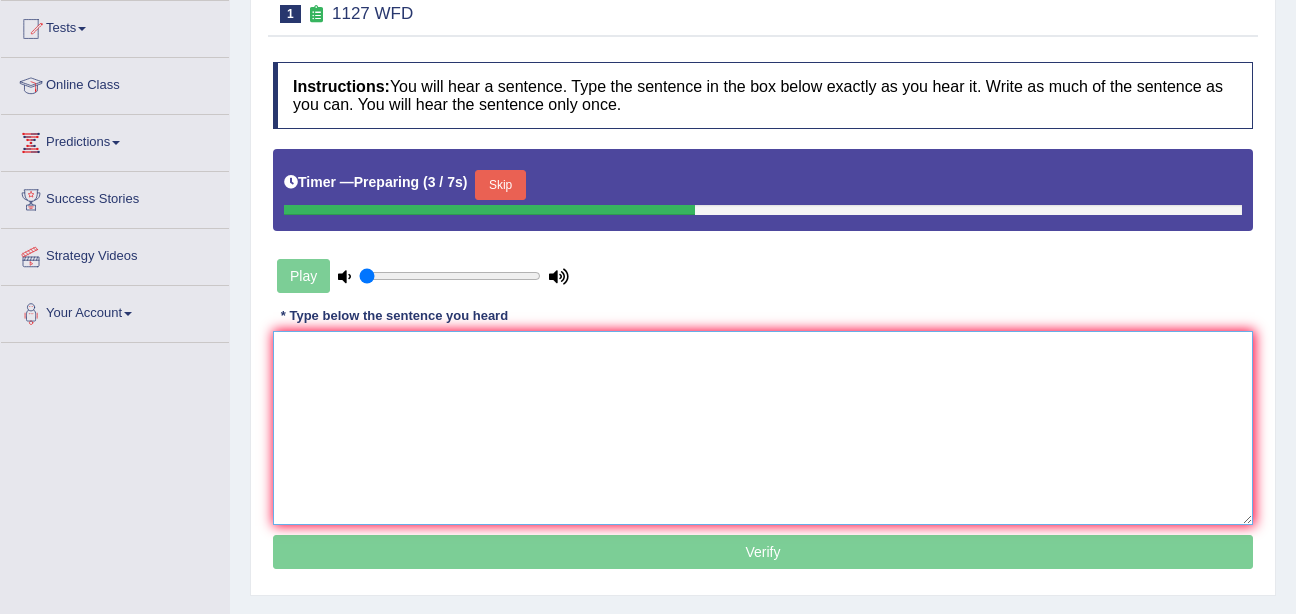 click at bounding box center [763, 428] 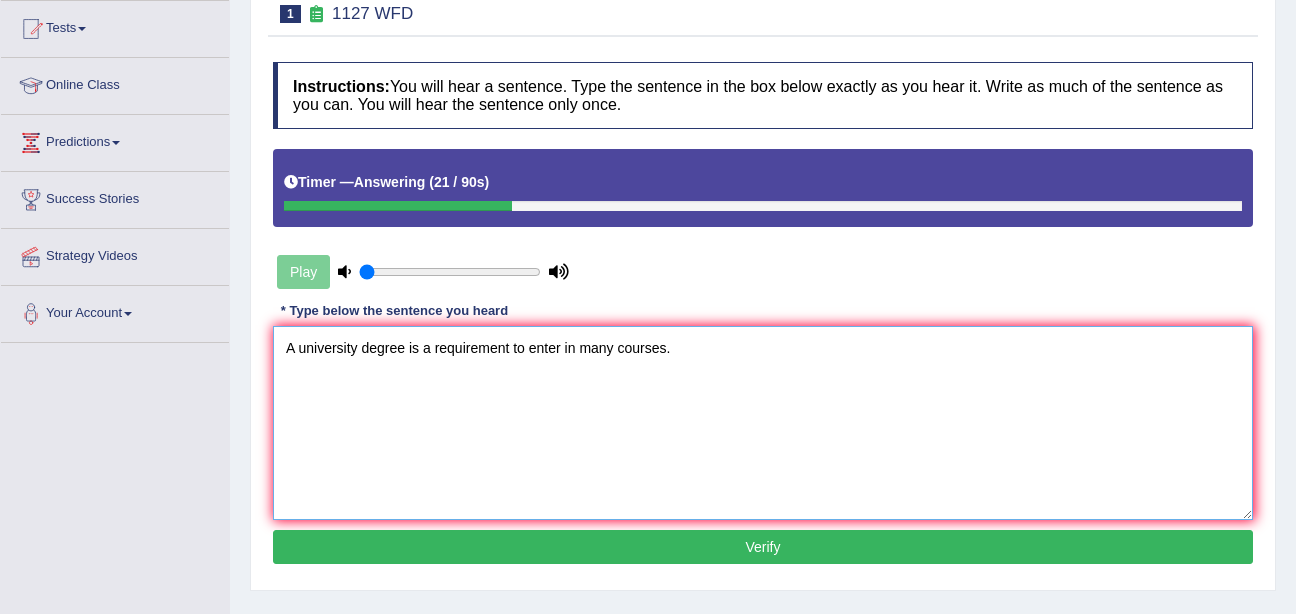 type on "A university degree is a requirement to enter in many courses." 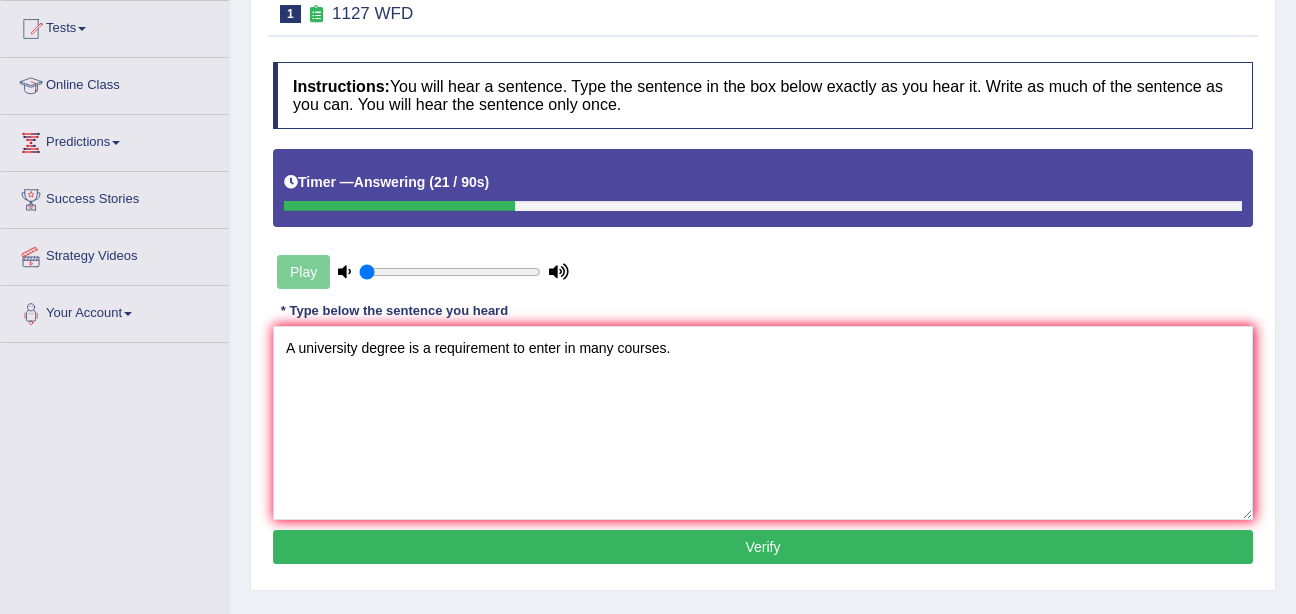 click on "Verify" at bounding box center [763, 547] 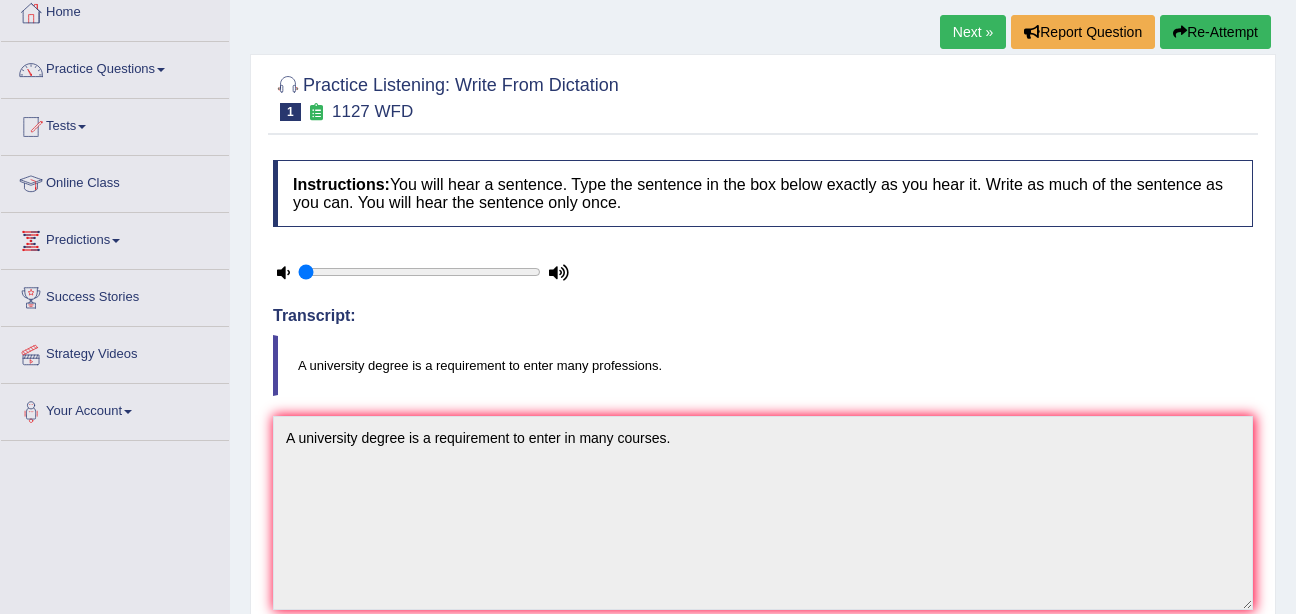 scroll, scrollTop: 108, scrollLeft: 0, axis: vertical 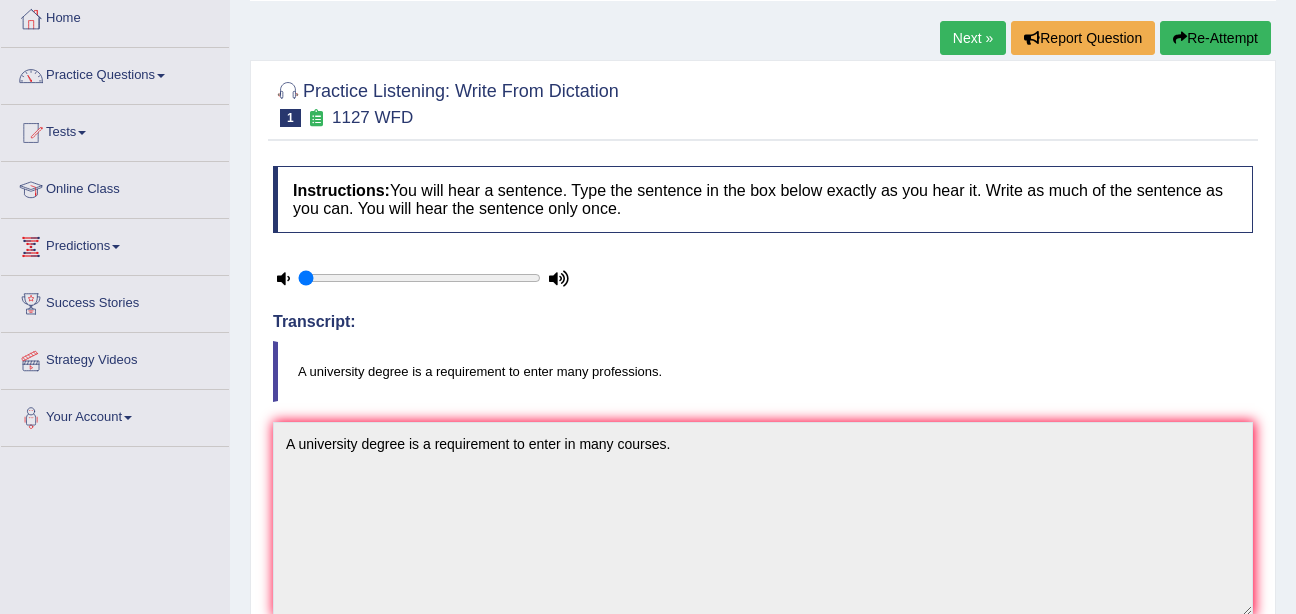 click on "Next »" at bounding box center (973, 38) 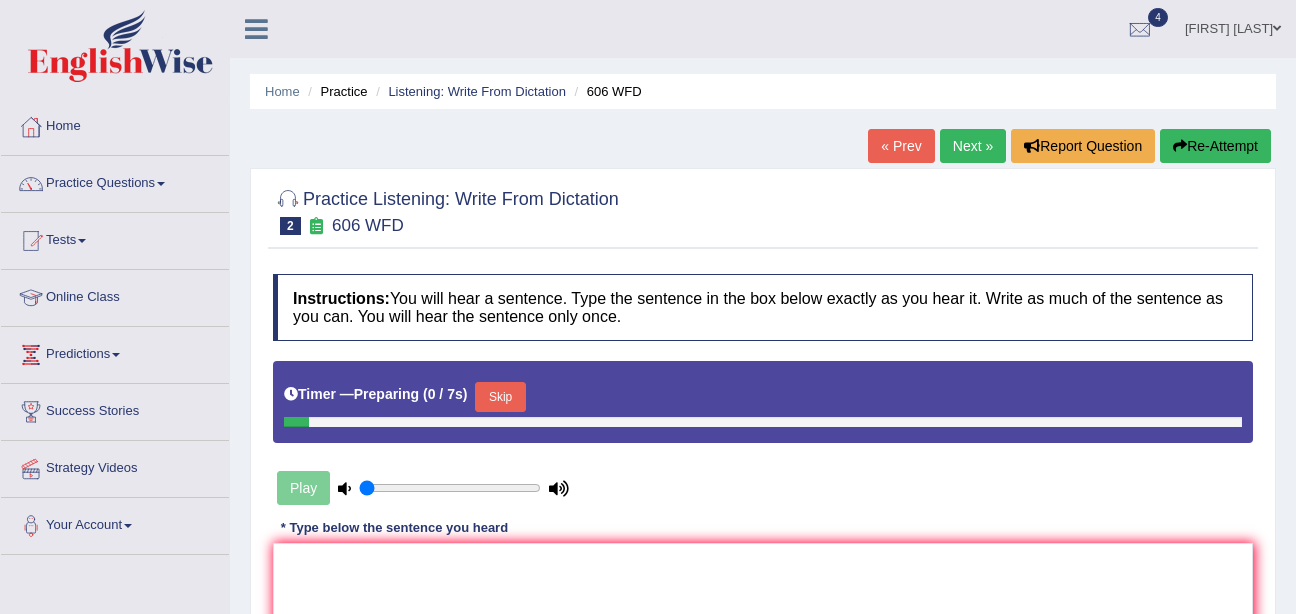 scroll, scrollTop: 122, scrollLeft: 0, axis: vertical 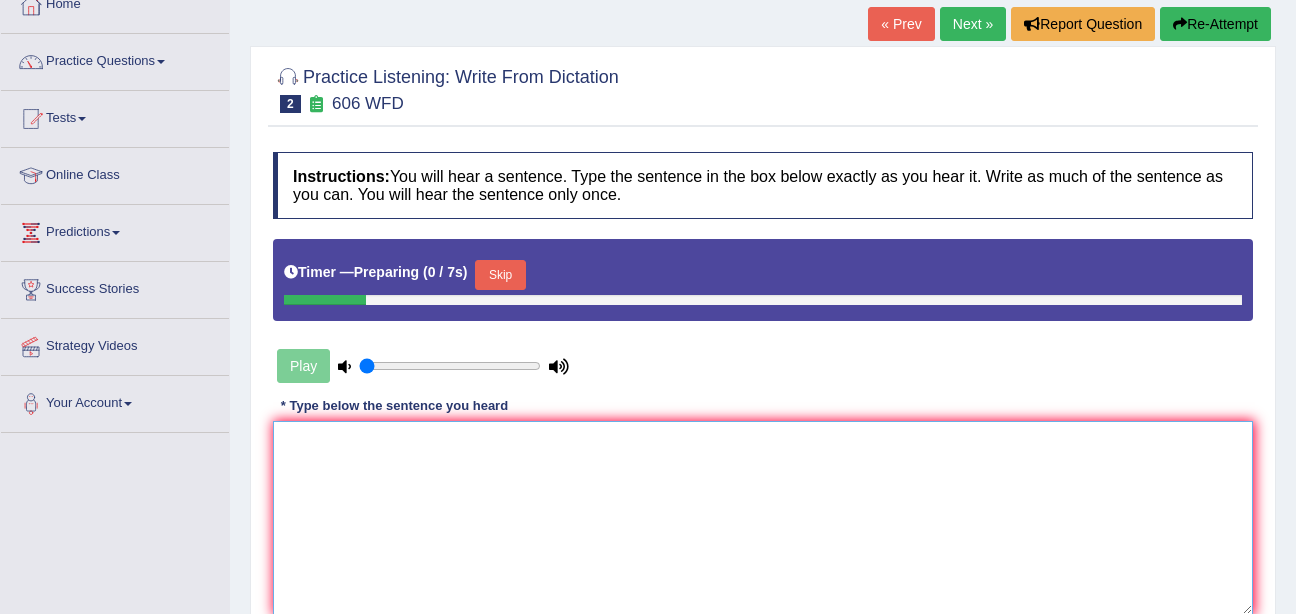 click at bounding box center [763, 518] 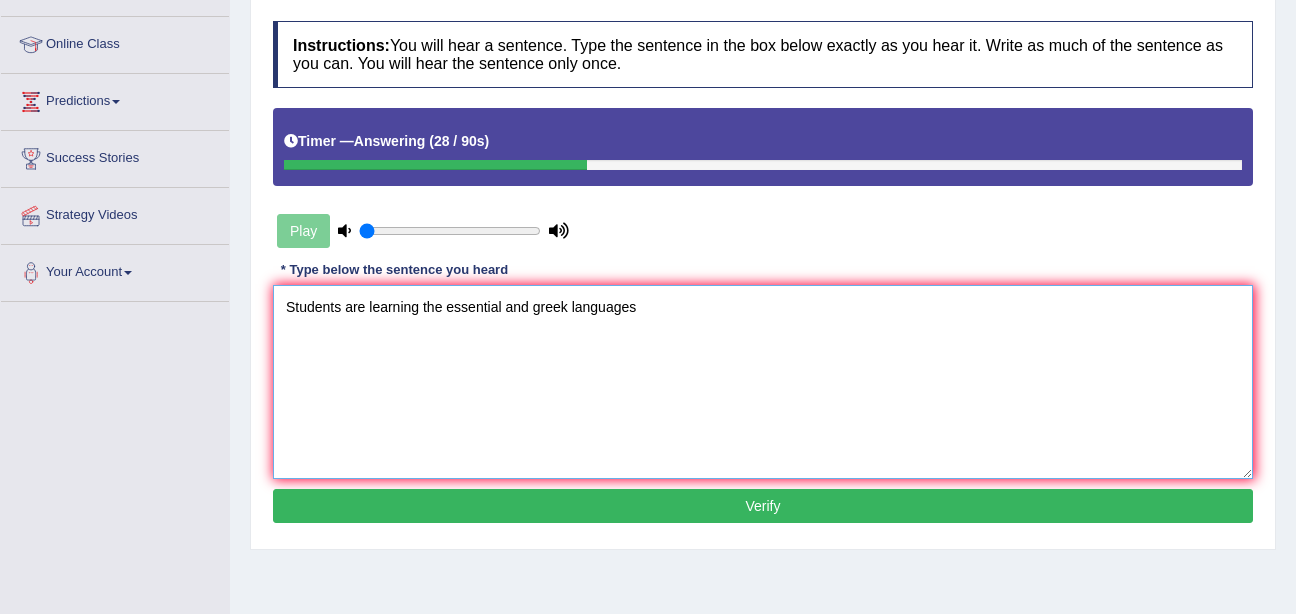 scroll, scrollTop: 269, scrollLeft: 0, axis: vertical 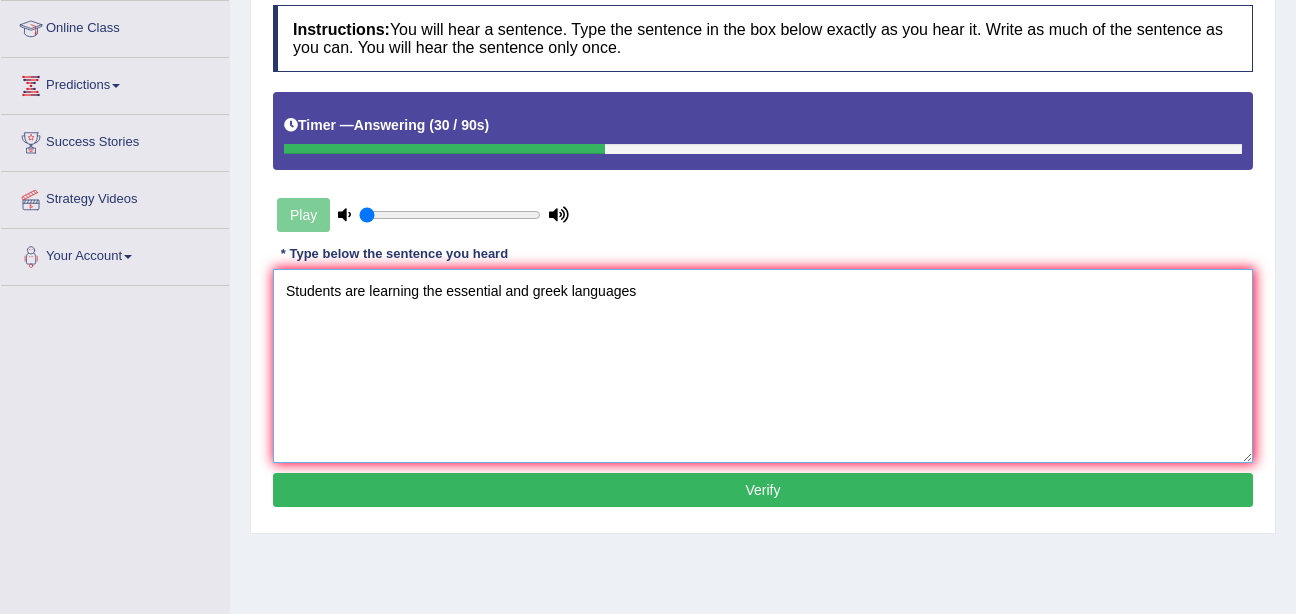 type on "Students are learning the essential and greek languages" 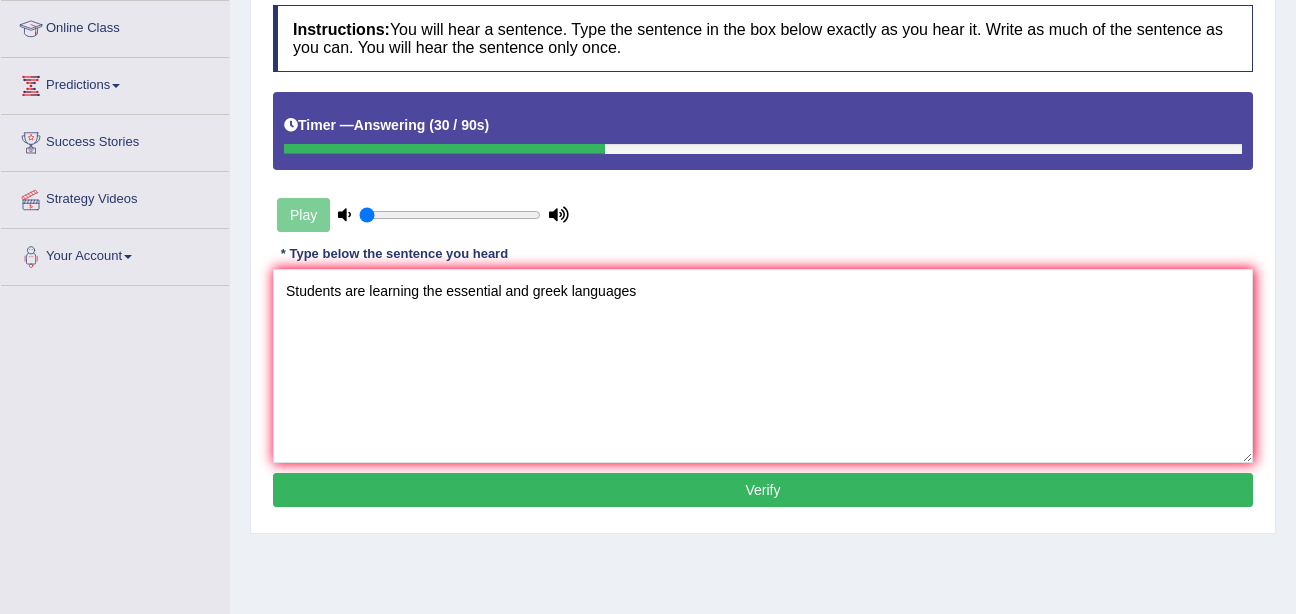 click on "Verify" at bounding box center [763, 490] 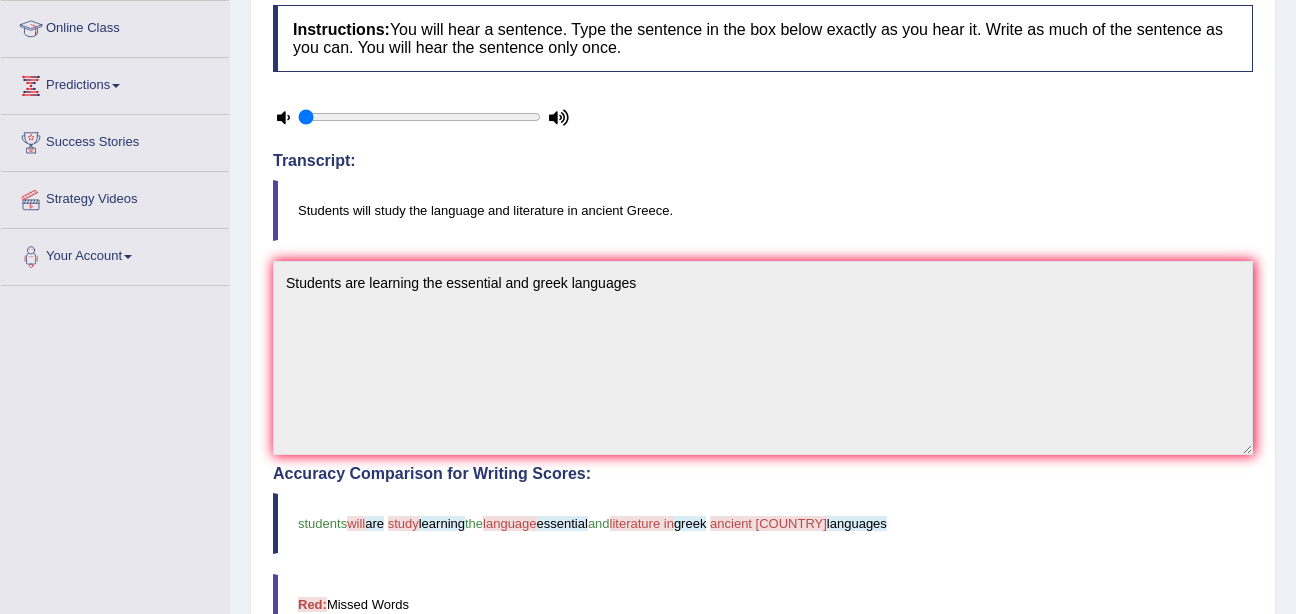 click on "Students will study the language and literature in ancient Greece." at bounding box center [763, 210] 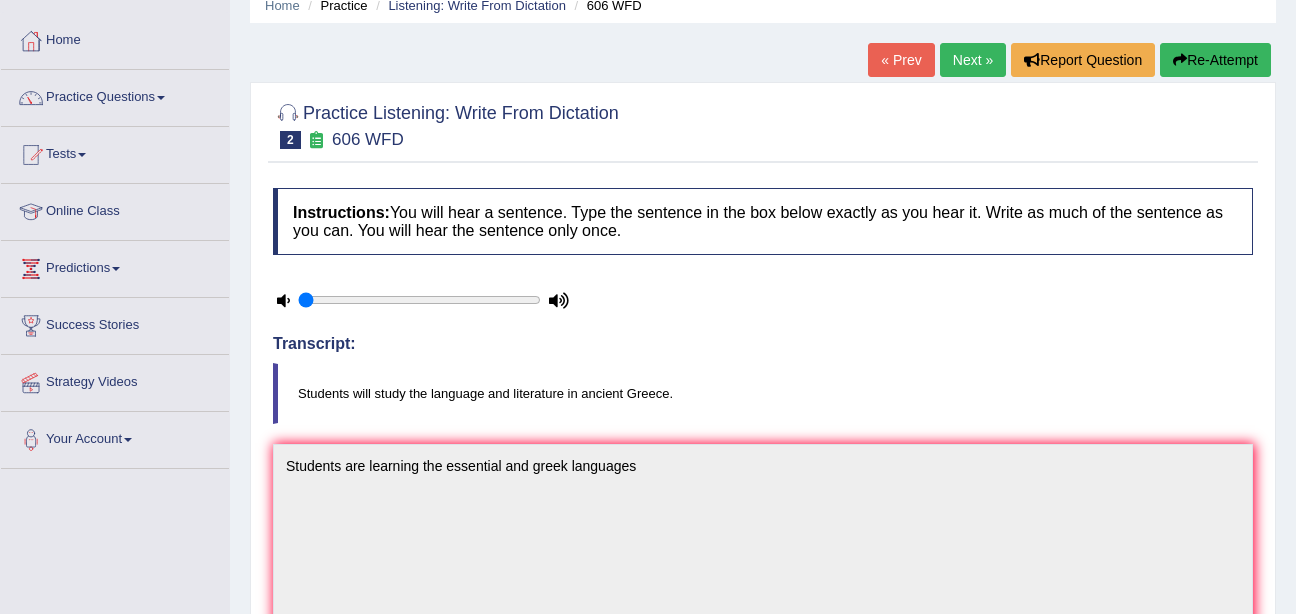 scroll, scrollTop: 0, scrollLeft: 0, axis: both 